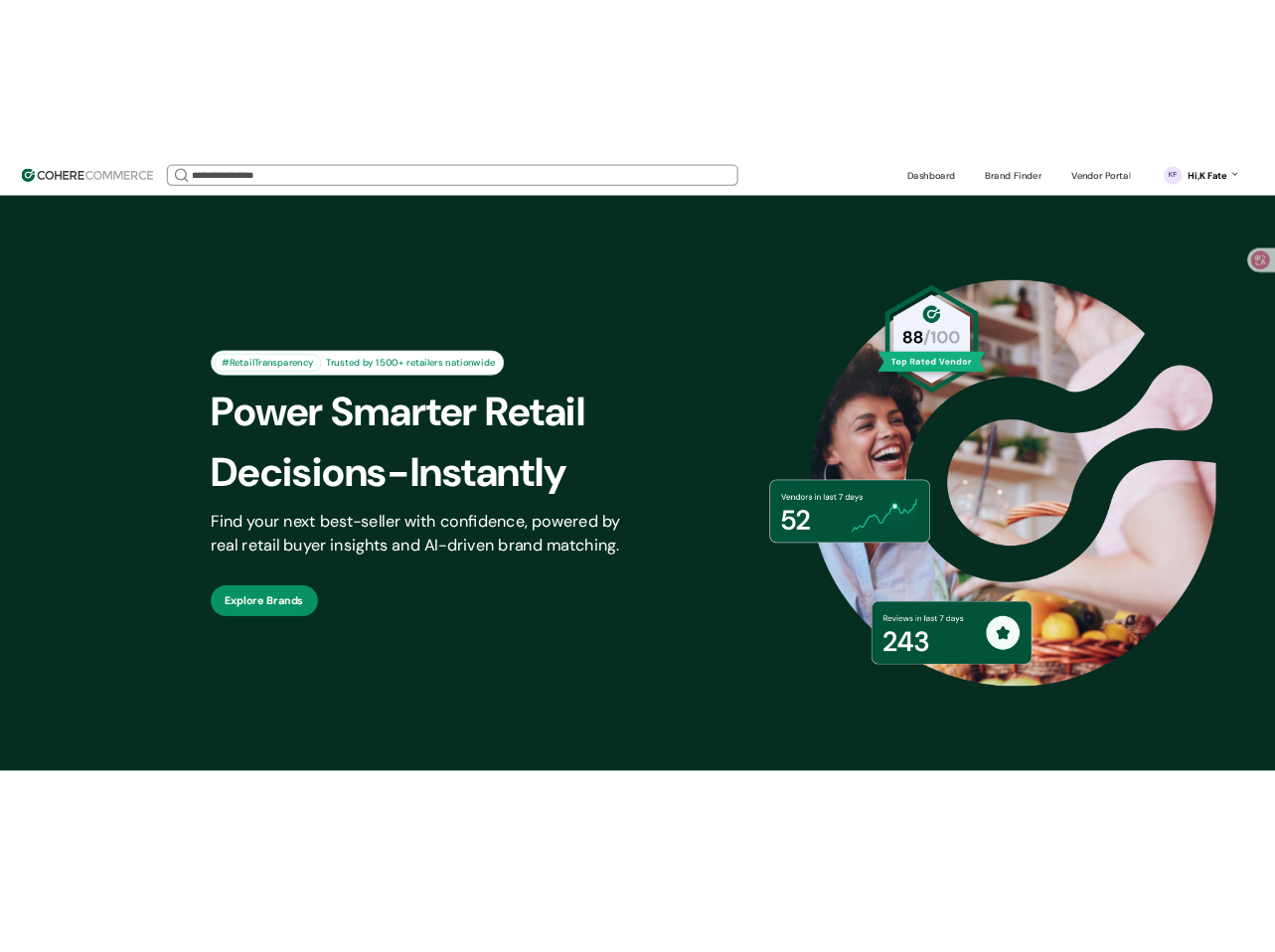 scroll, scrollTop: 0, scrollLeft: 0, axis: both 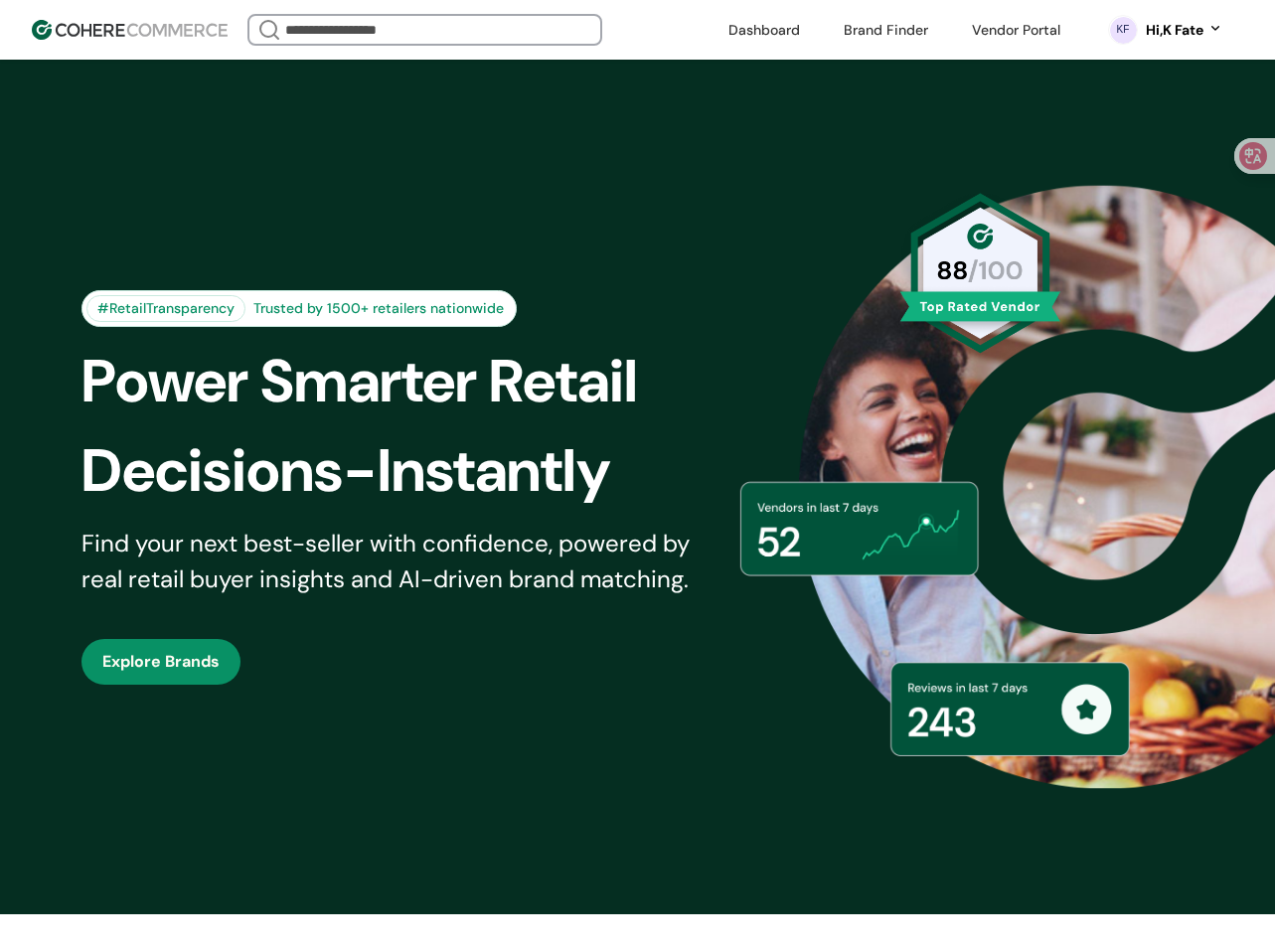 click at bounding box center [424, 30] 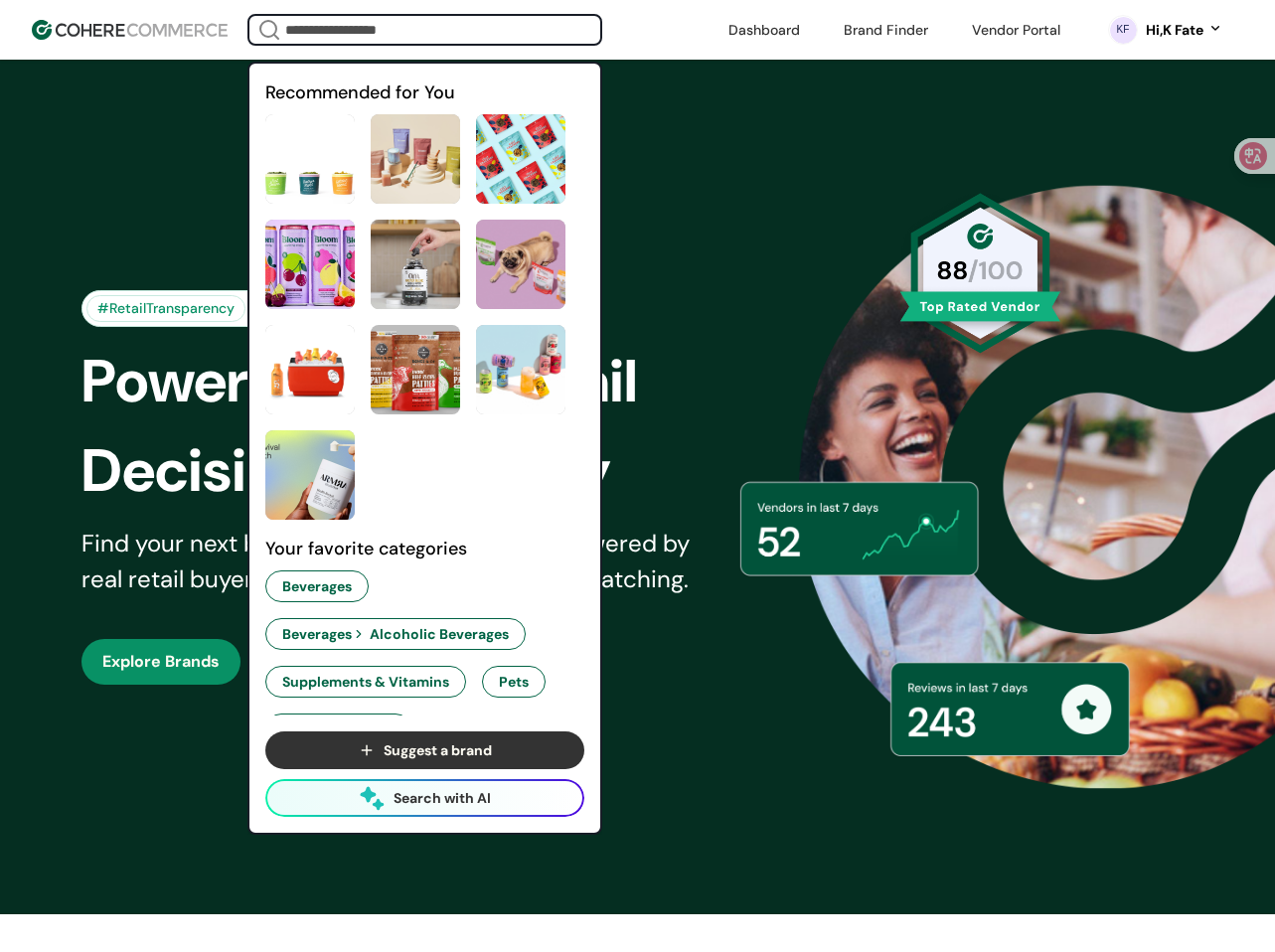 paste on "*****" 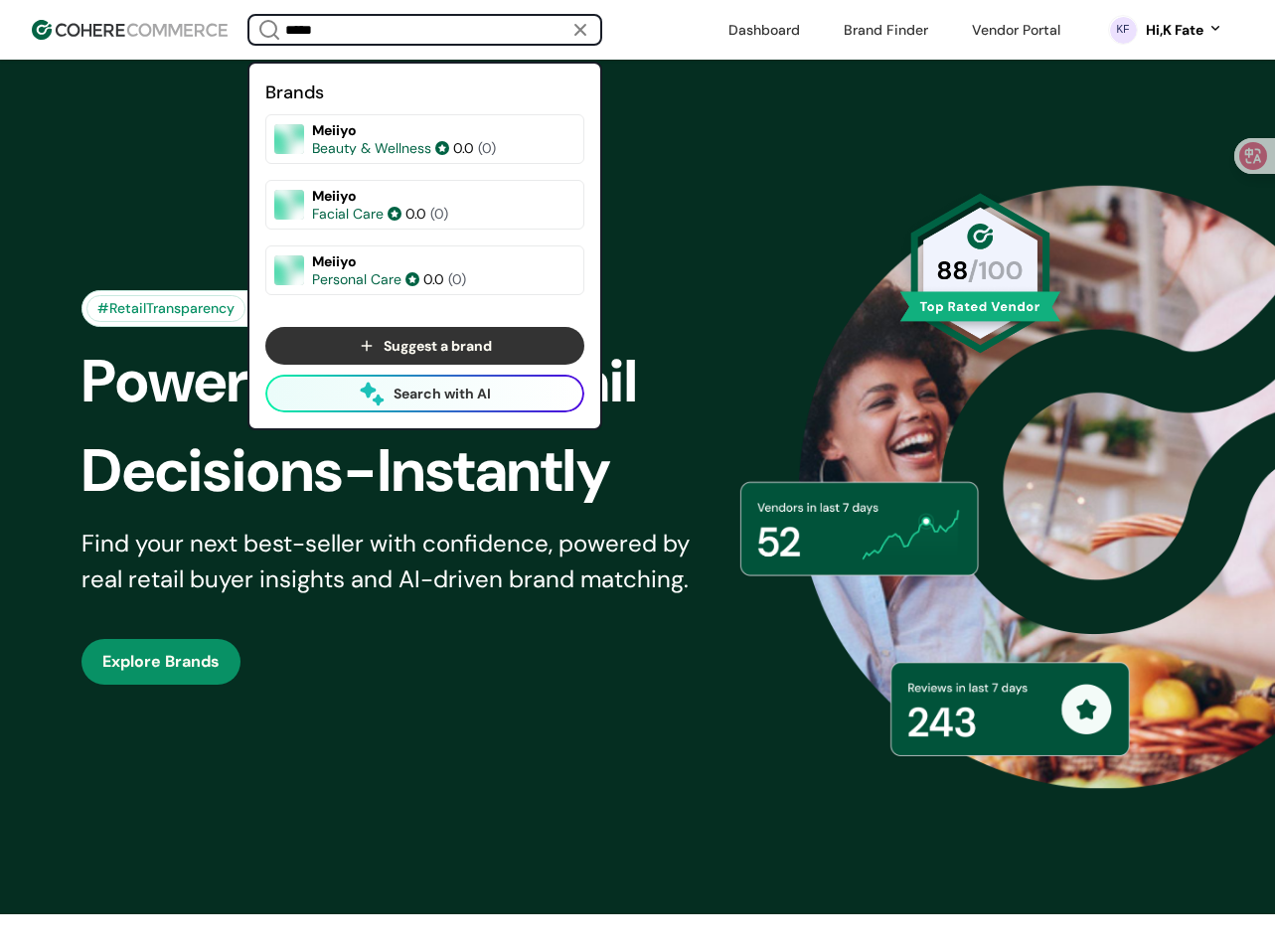 click on "*****" at bounding box center [424, 30] 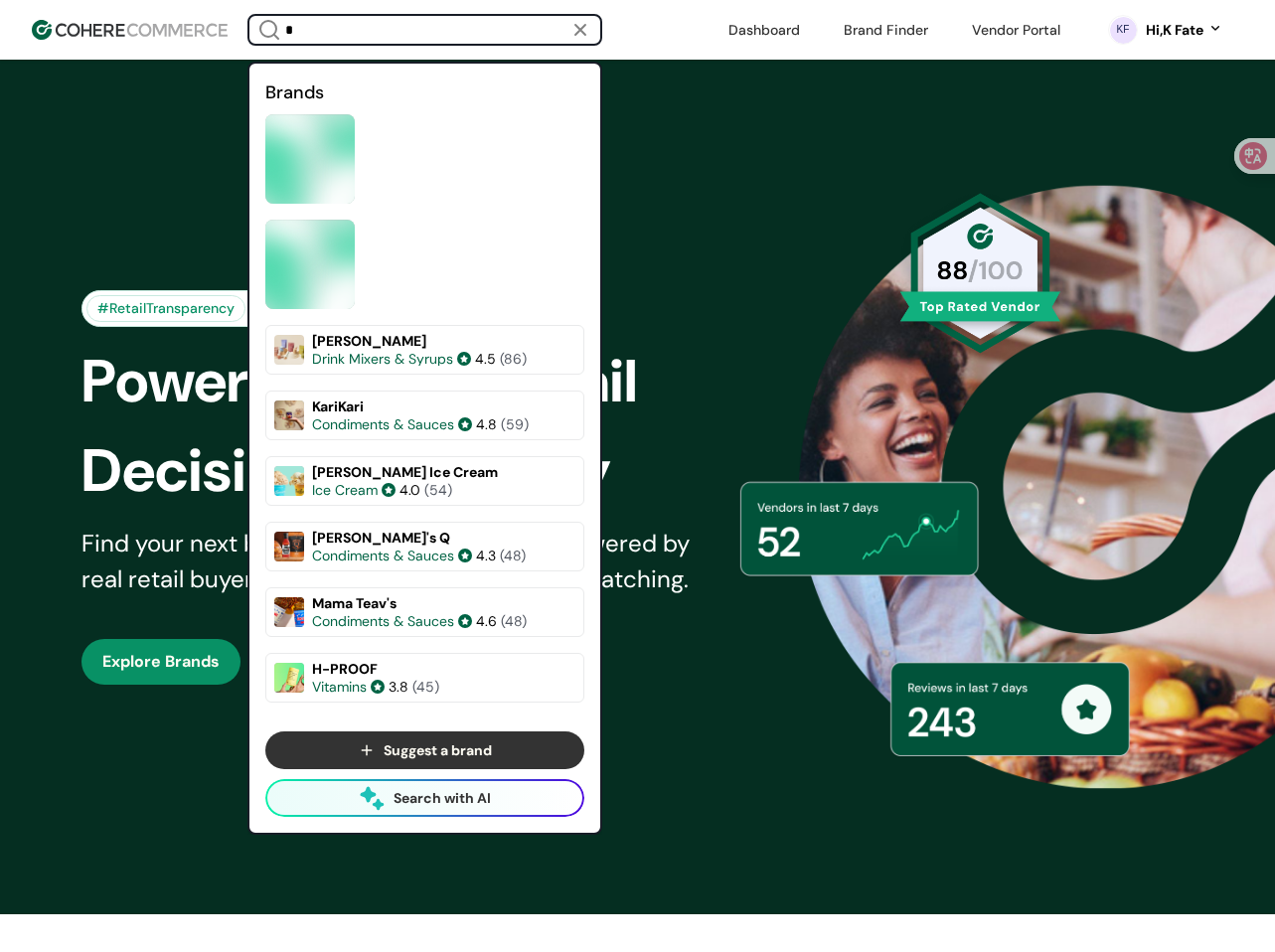 type on "*" 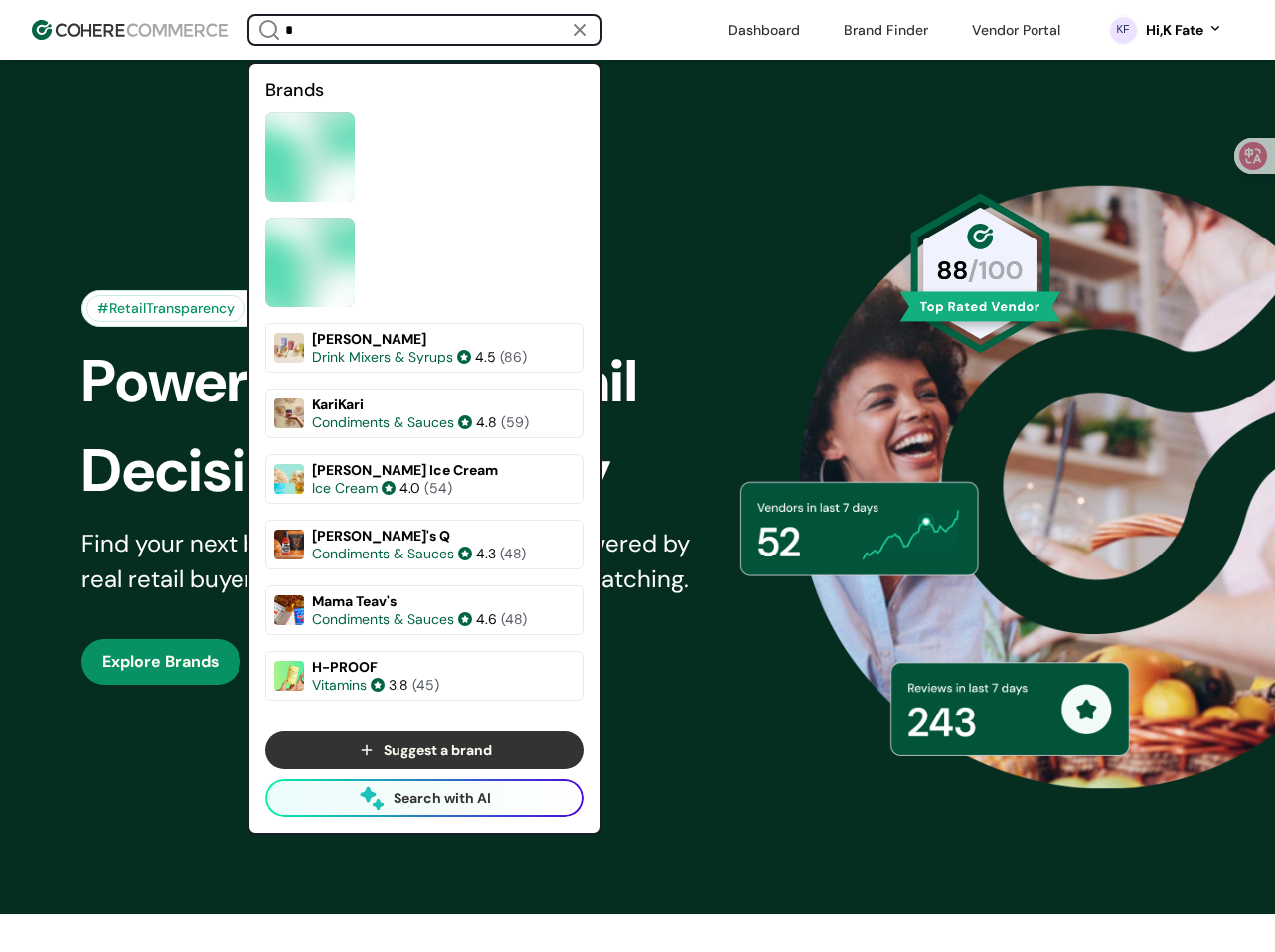 scroll, scrollTop: 0, scrollLeft: 0, axis: both 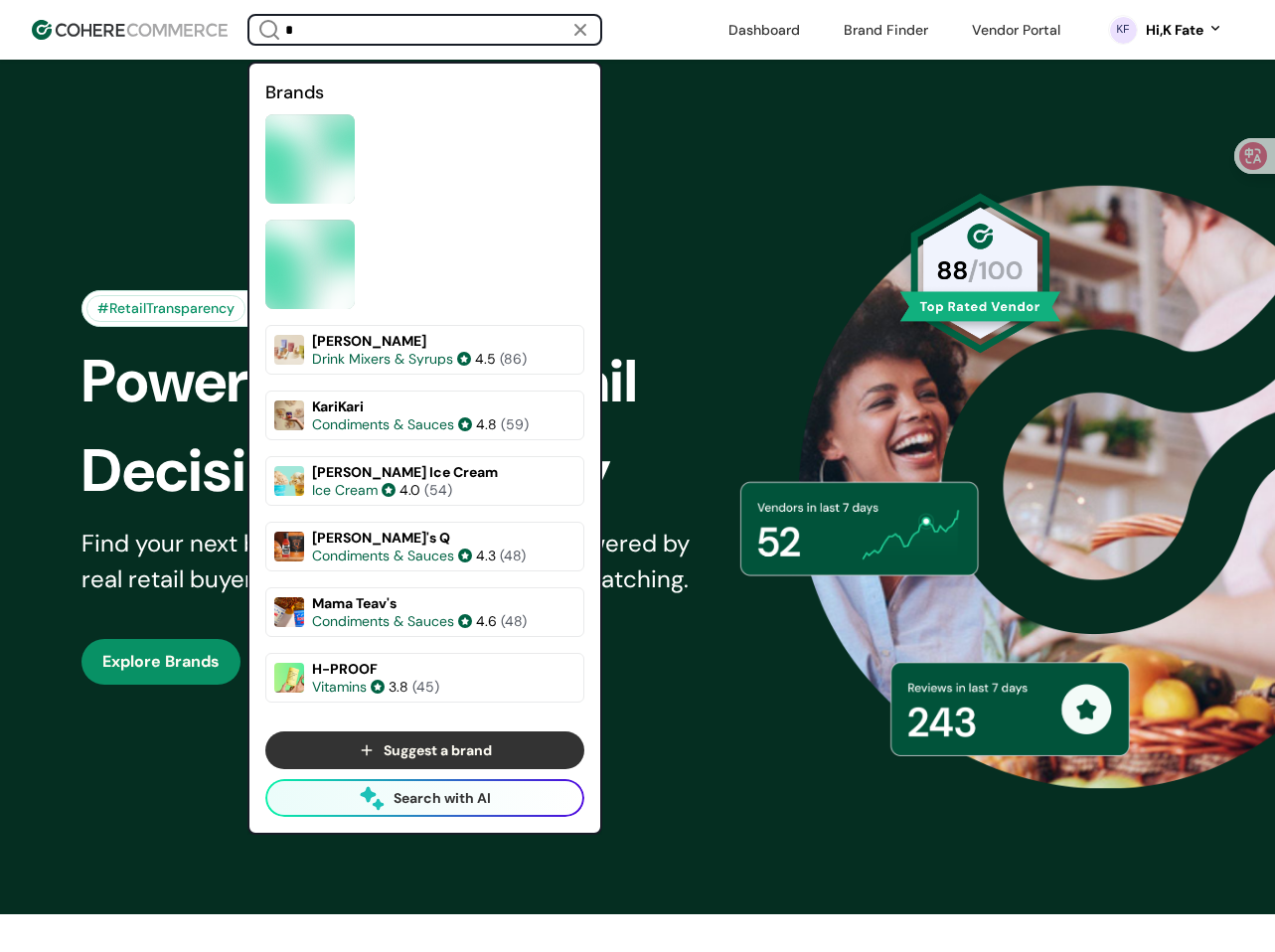 click at bounding box center (580, 30) 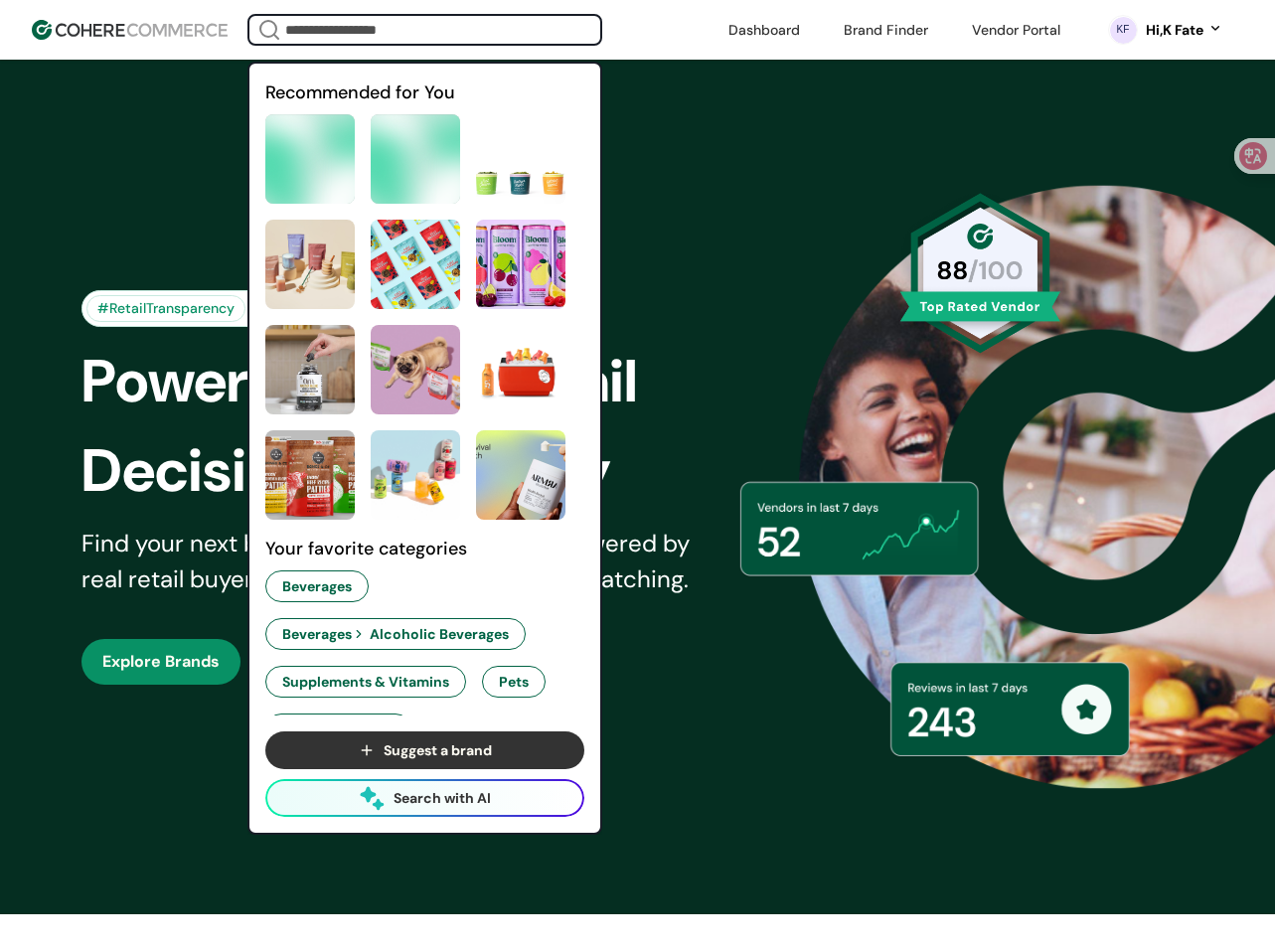 click at bounding box center (424, 30) 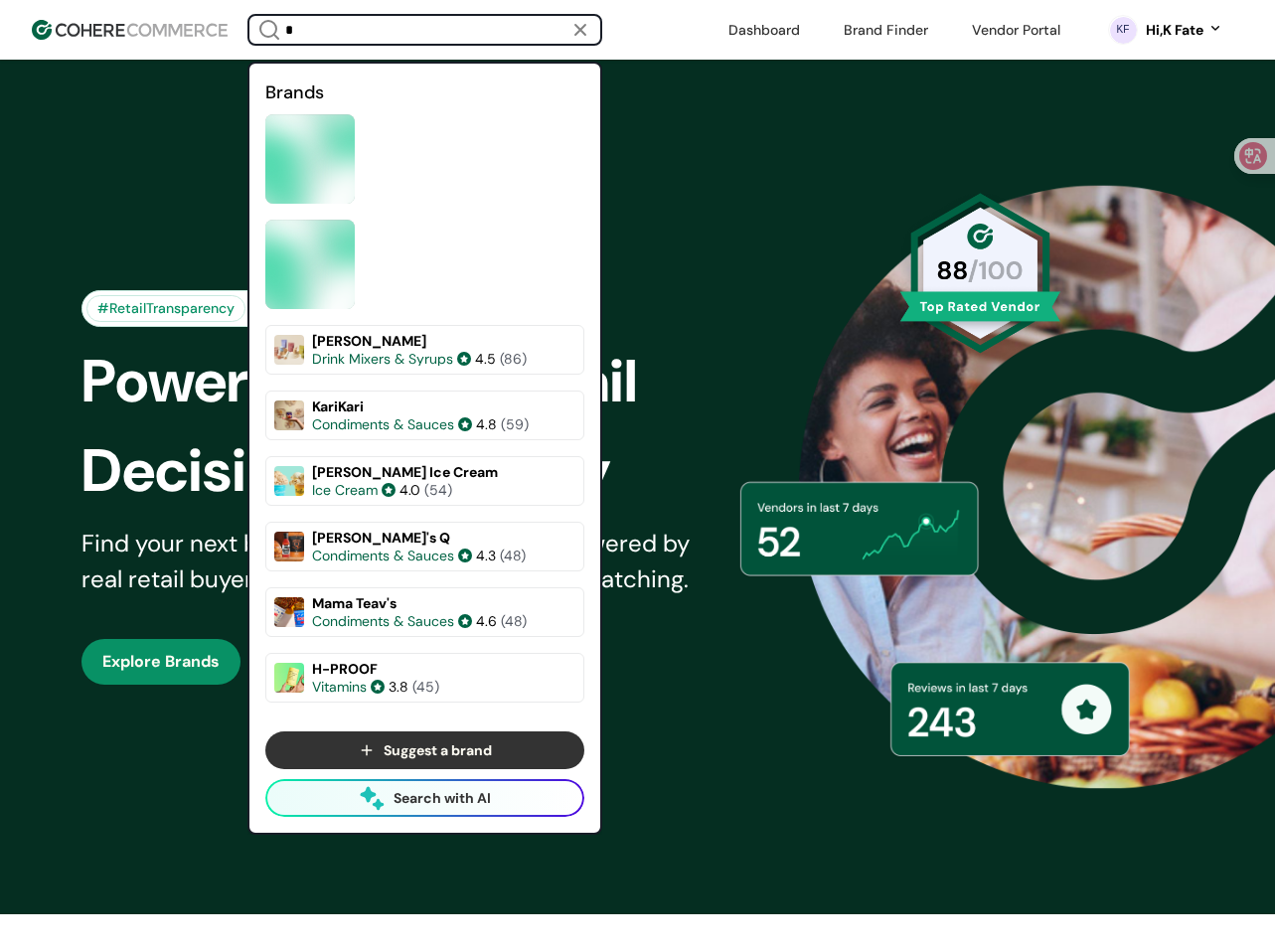 click on "*" at bounding box center (424, 30) 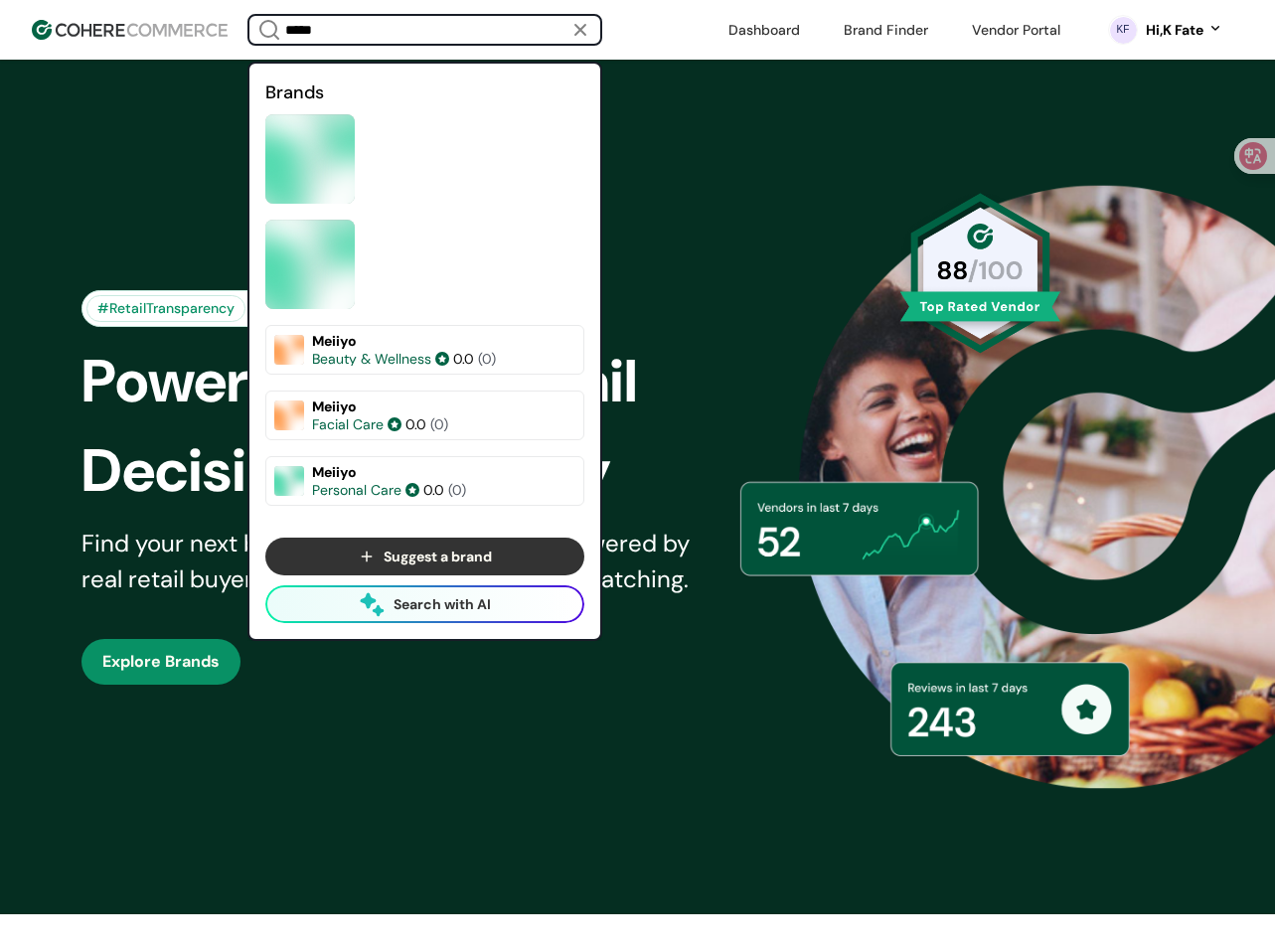 type on "*****" 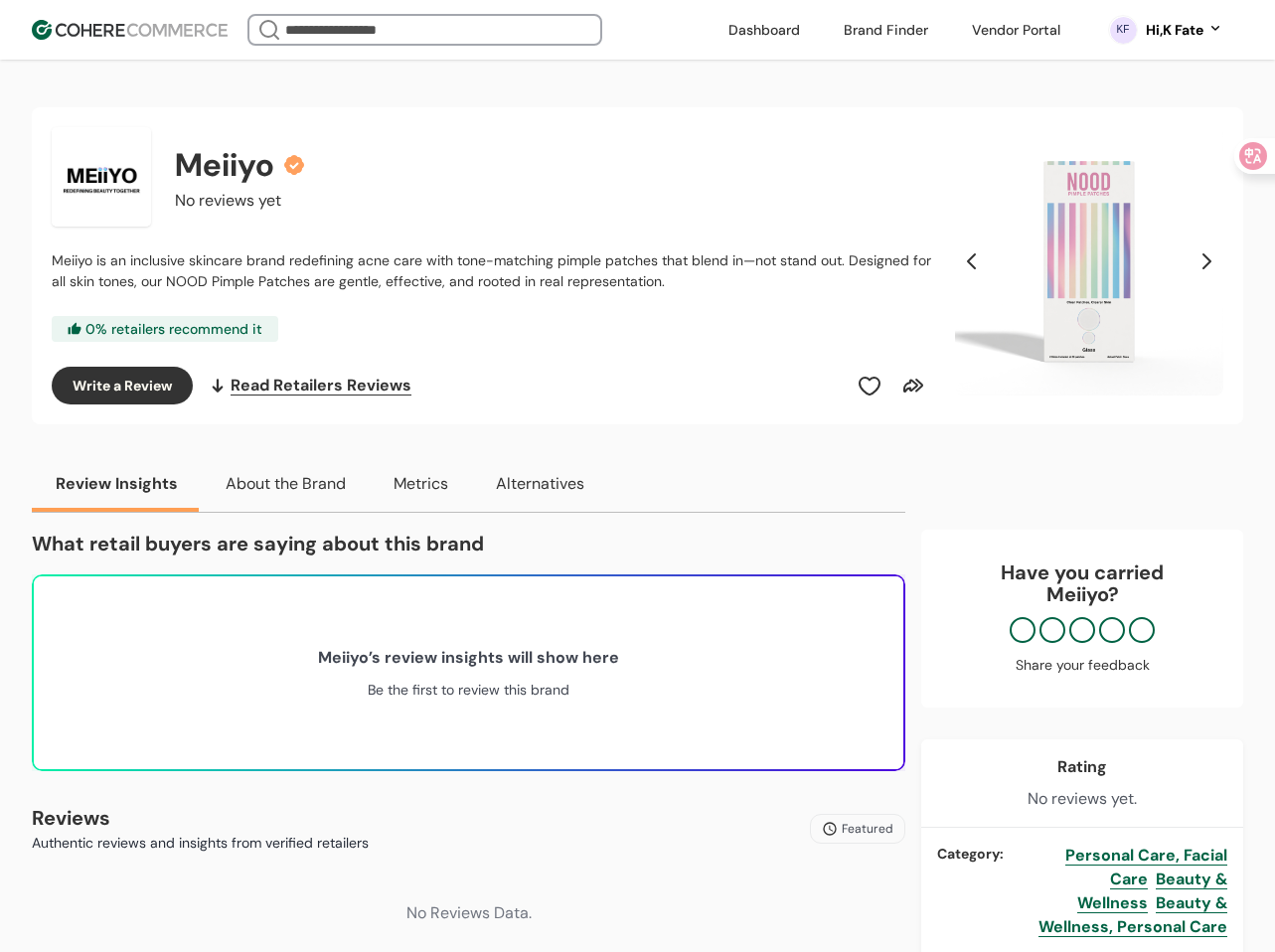 click at bounding box center (424, 30) 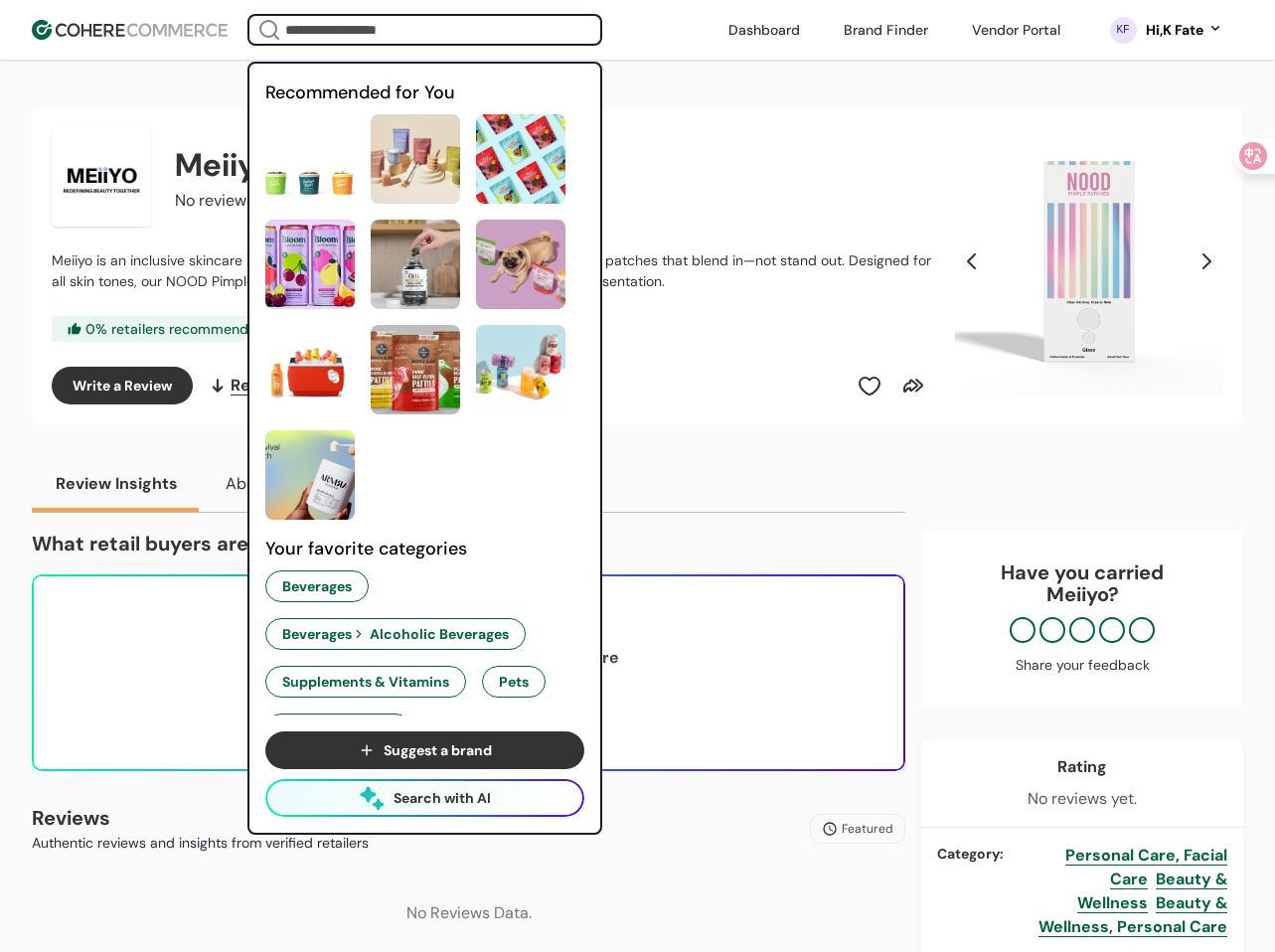 click at bounding box center [424, 30] 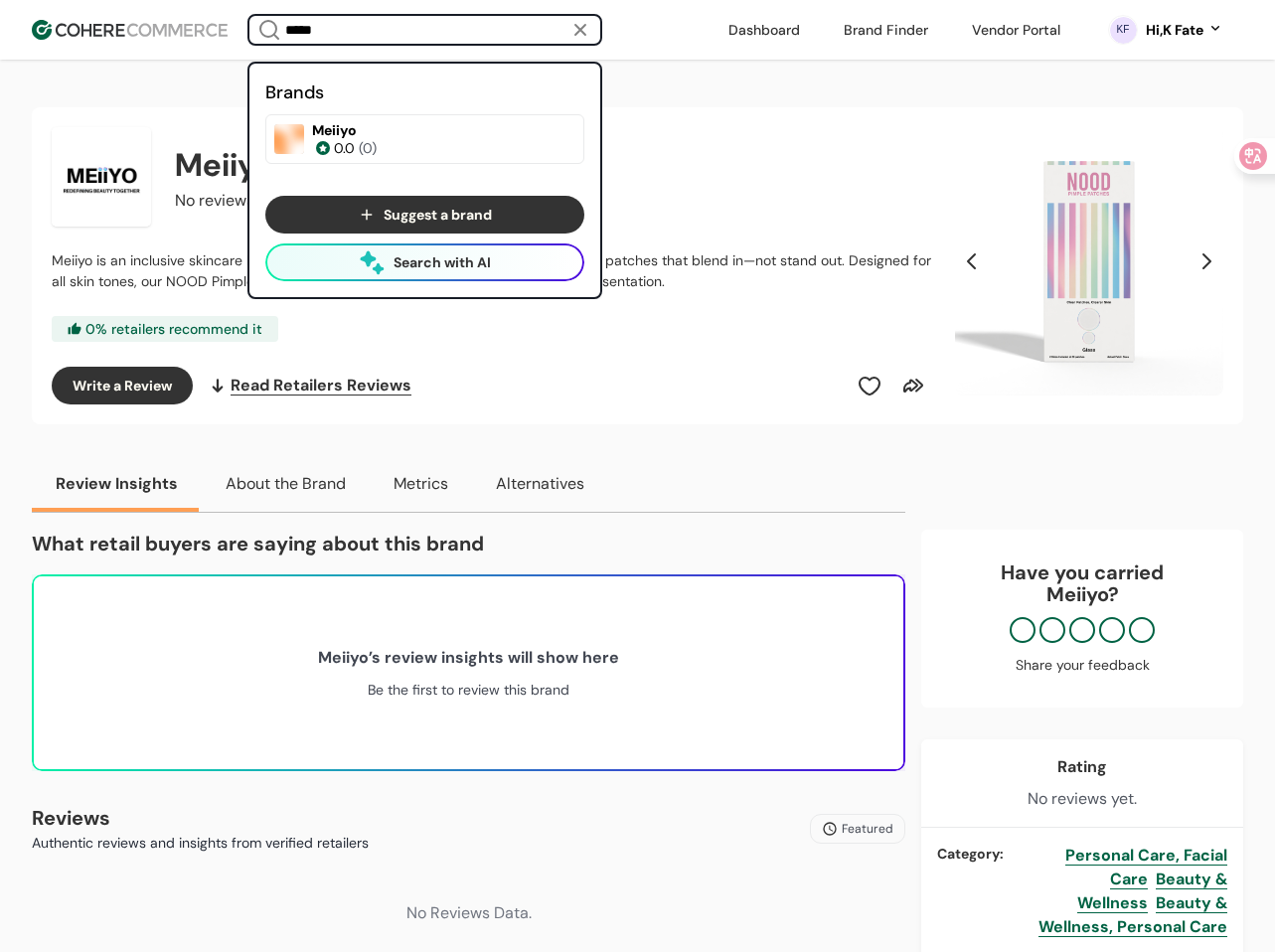 type on "*****" 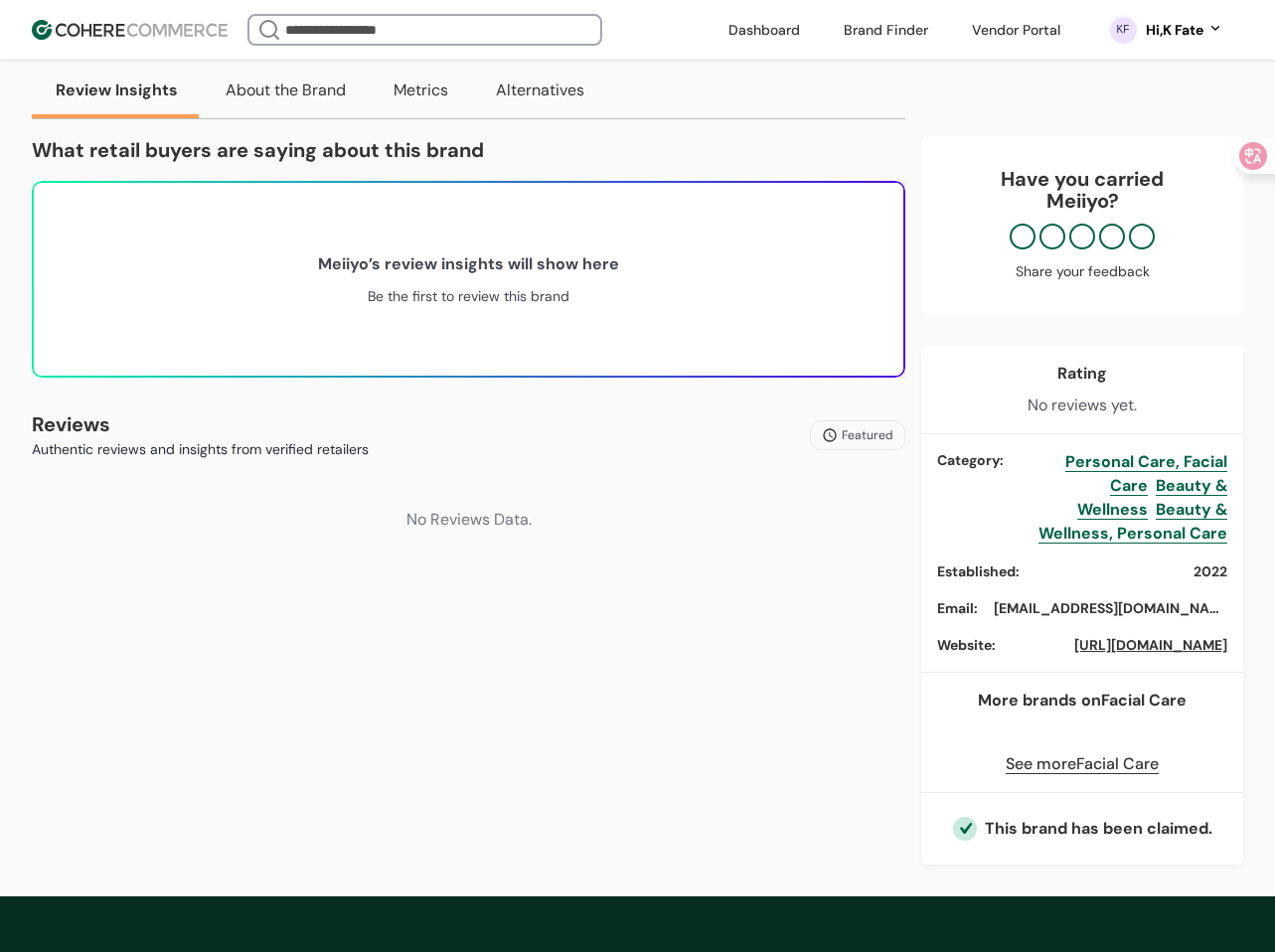 scroll, scrollTop: 397, scrollLeft: 0, axis: vertical 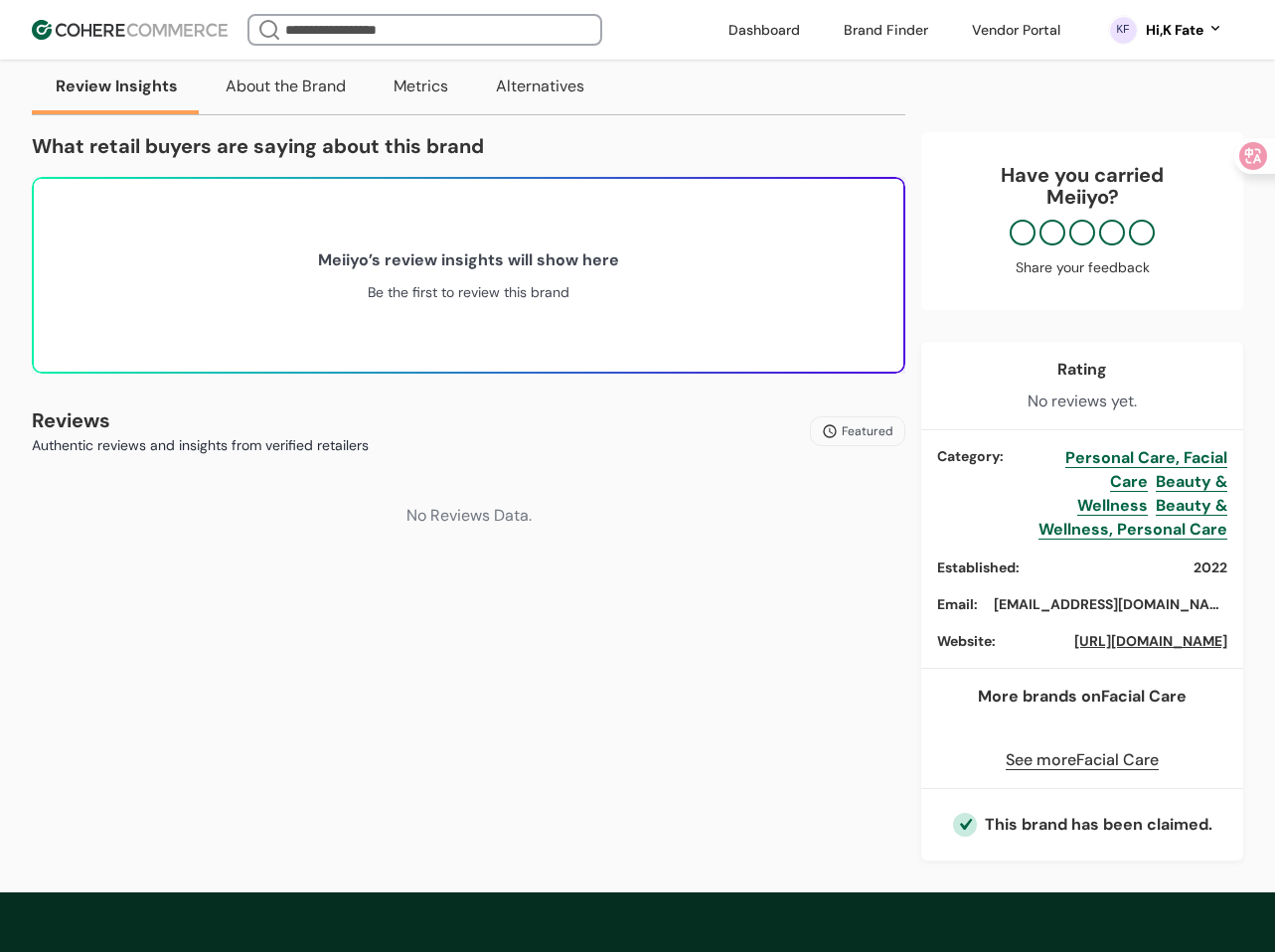 click on "See more  Facial Care" at bounding box center [1082, 760] 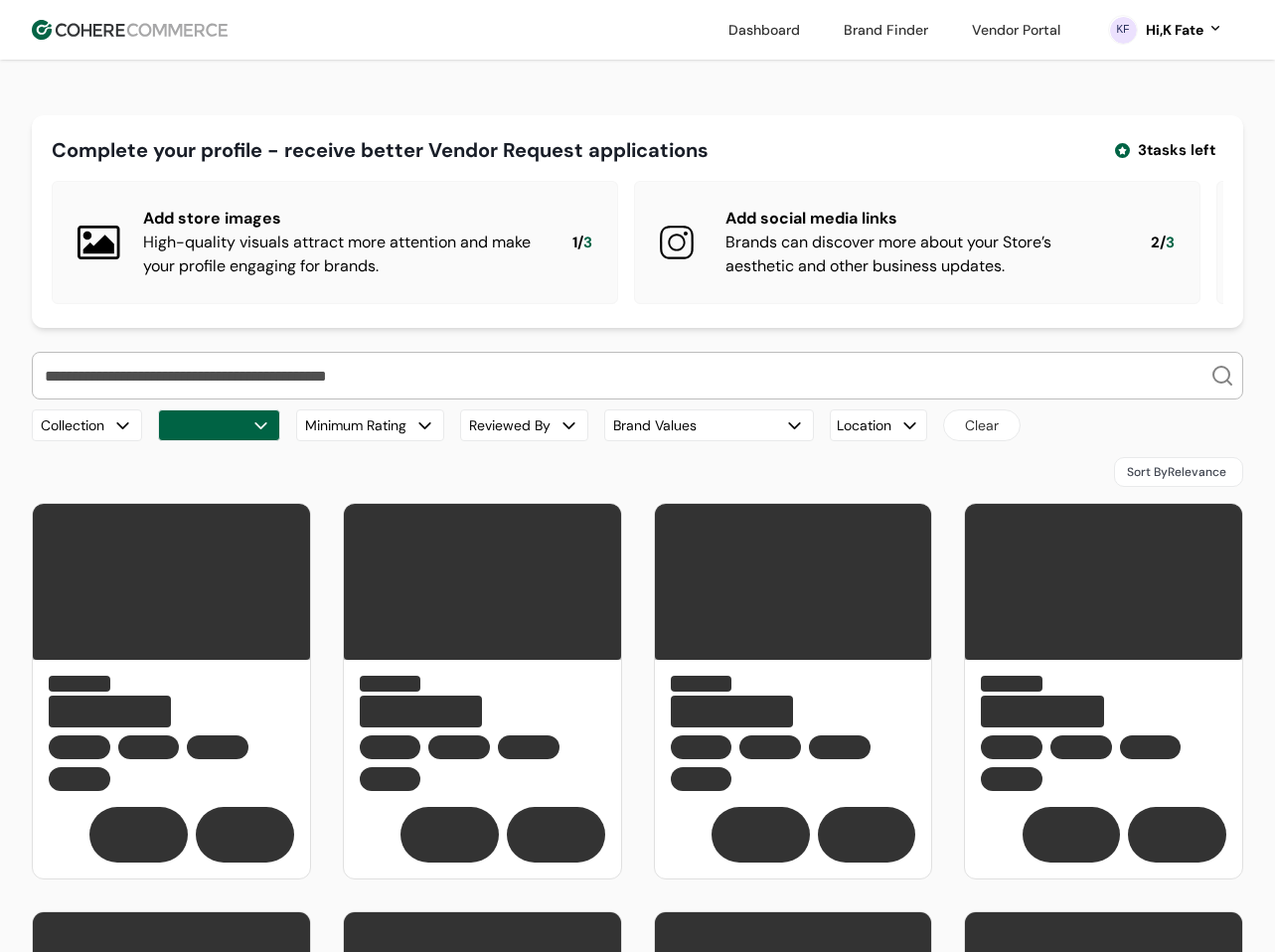 scroll, scrollTop: 0, scrollLeft: 0, axis: both 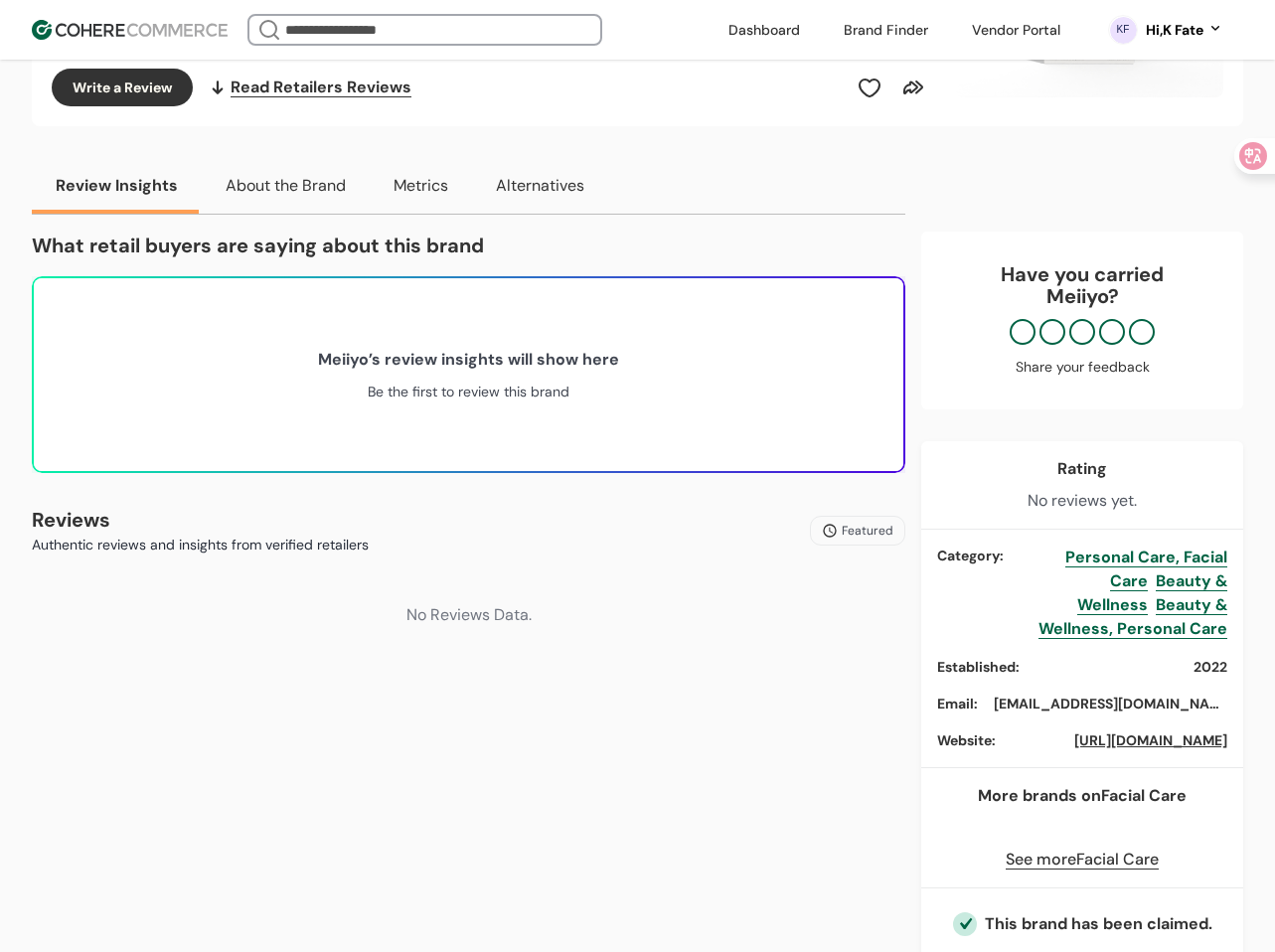 click on "No Reviews Data." at bounding box center (468, 615) 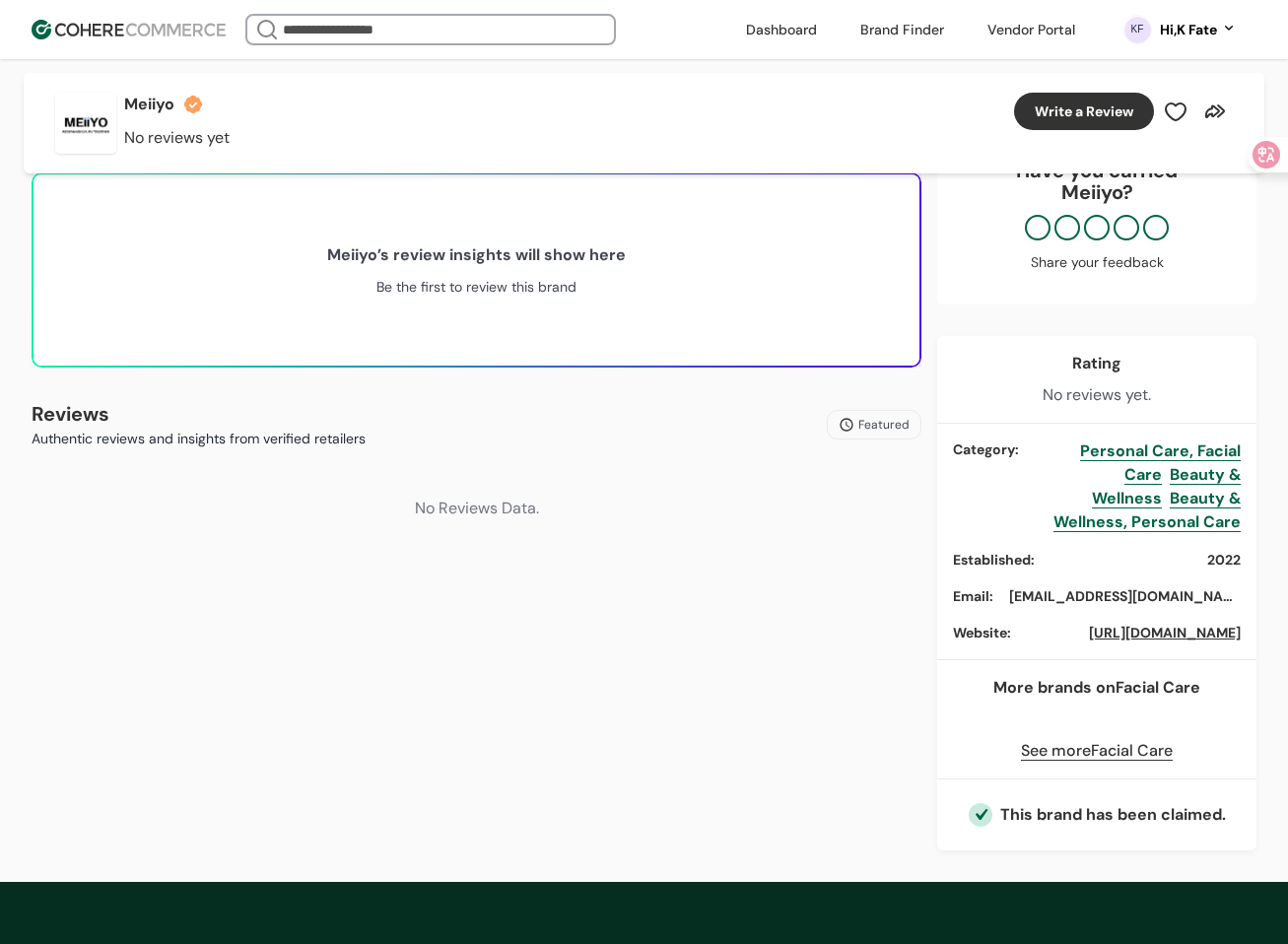 scroll, scrollTop: 394, scrollLeft: 0, axis: vertical 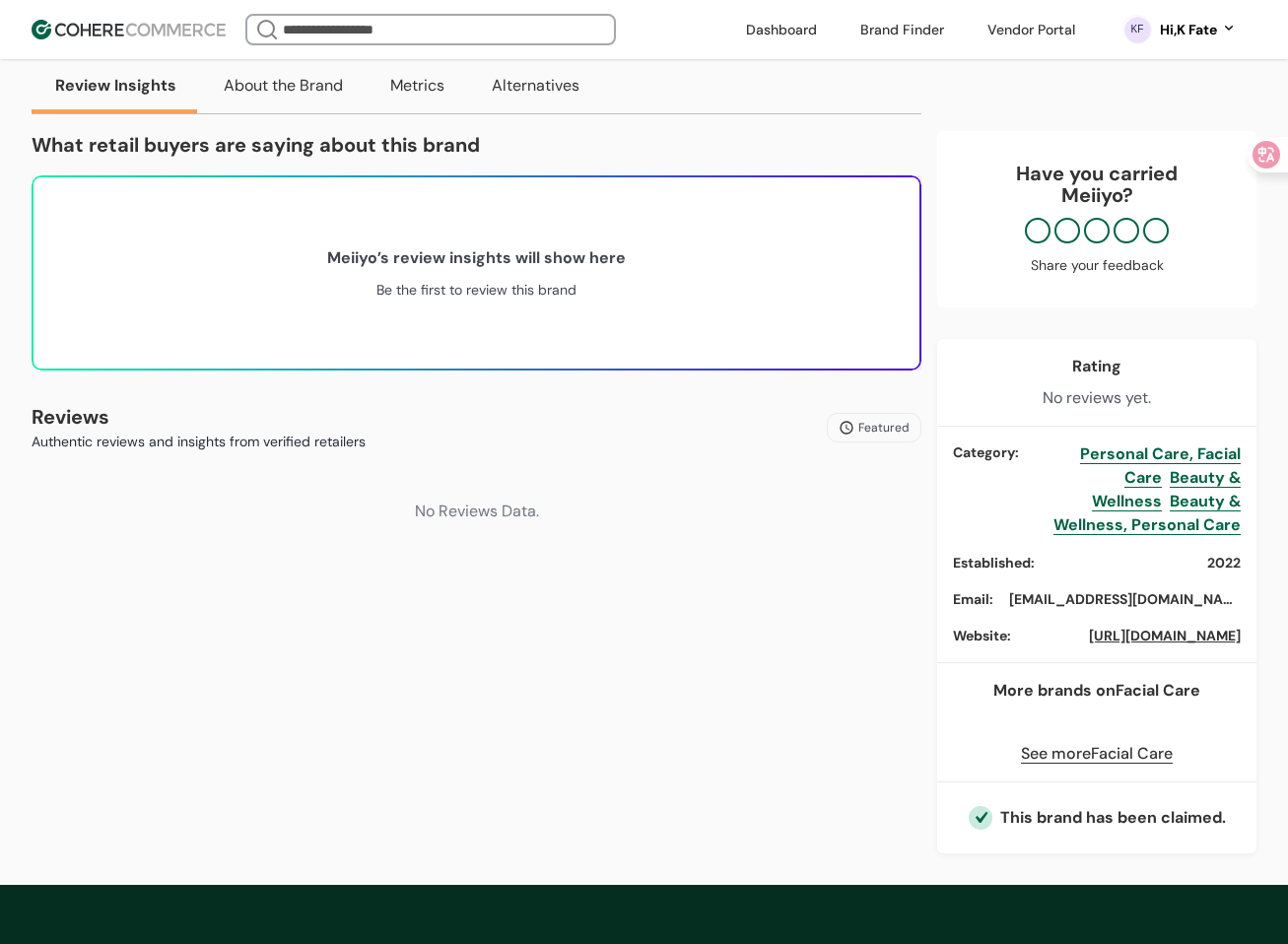 click on "Review Insights About the Brand Metrics Alternatives What retail buyers are saying about this brand Retailers Reviews Summary ... A.I. generated from our retailer reviews. Meiiyo ’s review insights will show here Be the first to review this brand Brand Story Meiiyo was born out of a simple frustration: pimple patches weren’t made with melanin in mind. As two women who struggled with acne and hyperpigmentation, we were tired of using products that didn’t blend with our skin or meet our needs. So we spent over two years developing NOOD Pimple Patches—tone-inclusive, medical-grade patches designed to heal breakouts discreetly and effectively. We launched in January 2025 with two SKUs: Glass (clear) and Espresso, and have been growing ever since. Bootstrapped from day one, Meiiyo is rooted in real stories, real skin, and real representation—because everyone deserves to feel confident in their skin. Values Black Owned Latino Owned Made in USA Women Owned Social Media Website Estimated Page Visits Meiiyo" at bounding box center (476, 455) 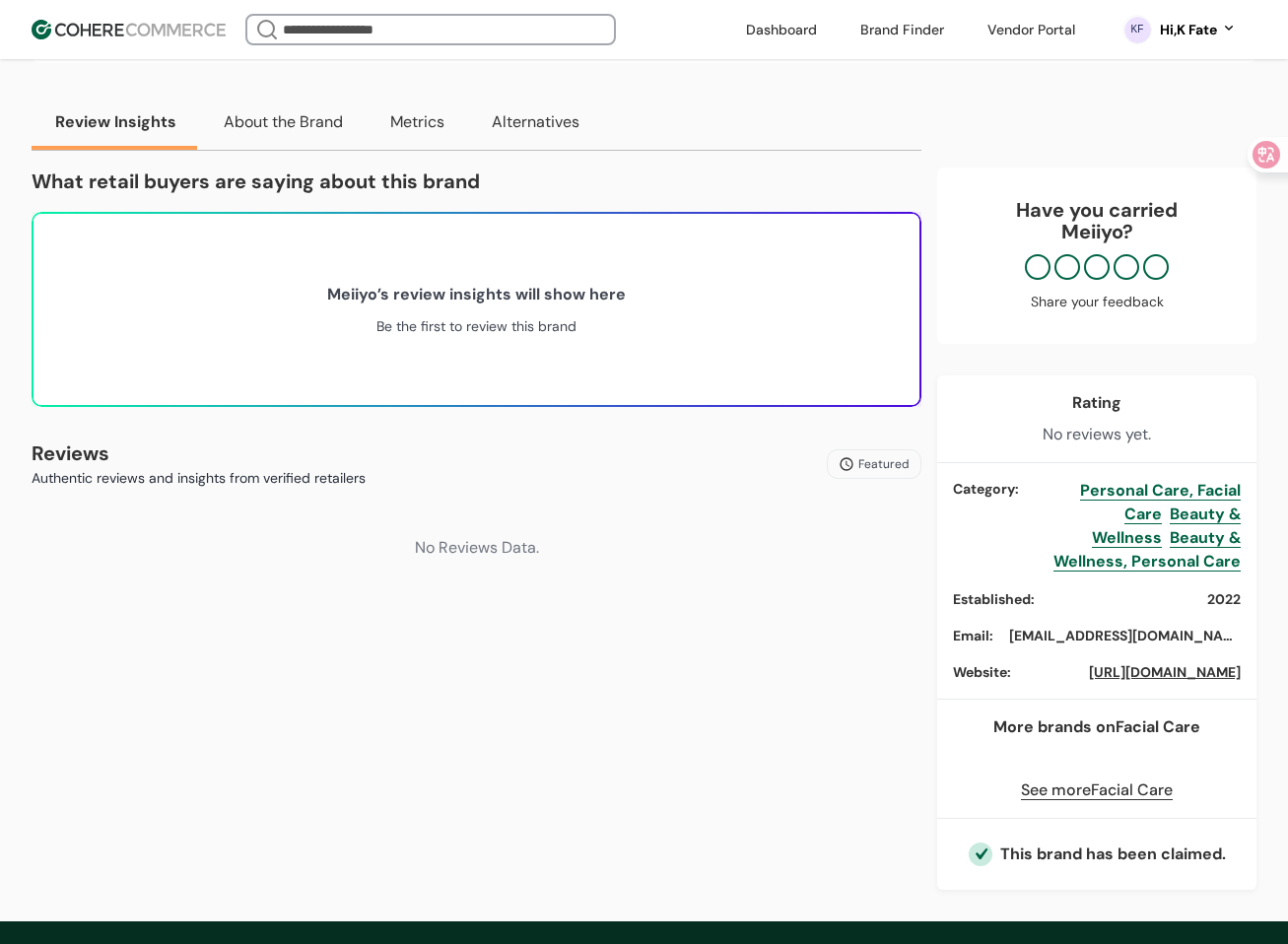 scroll, scrollTop: 296, scrollLeft: 0, axis: vertical 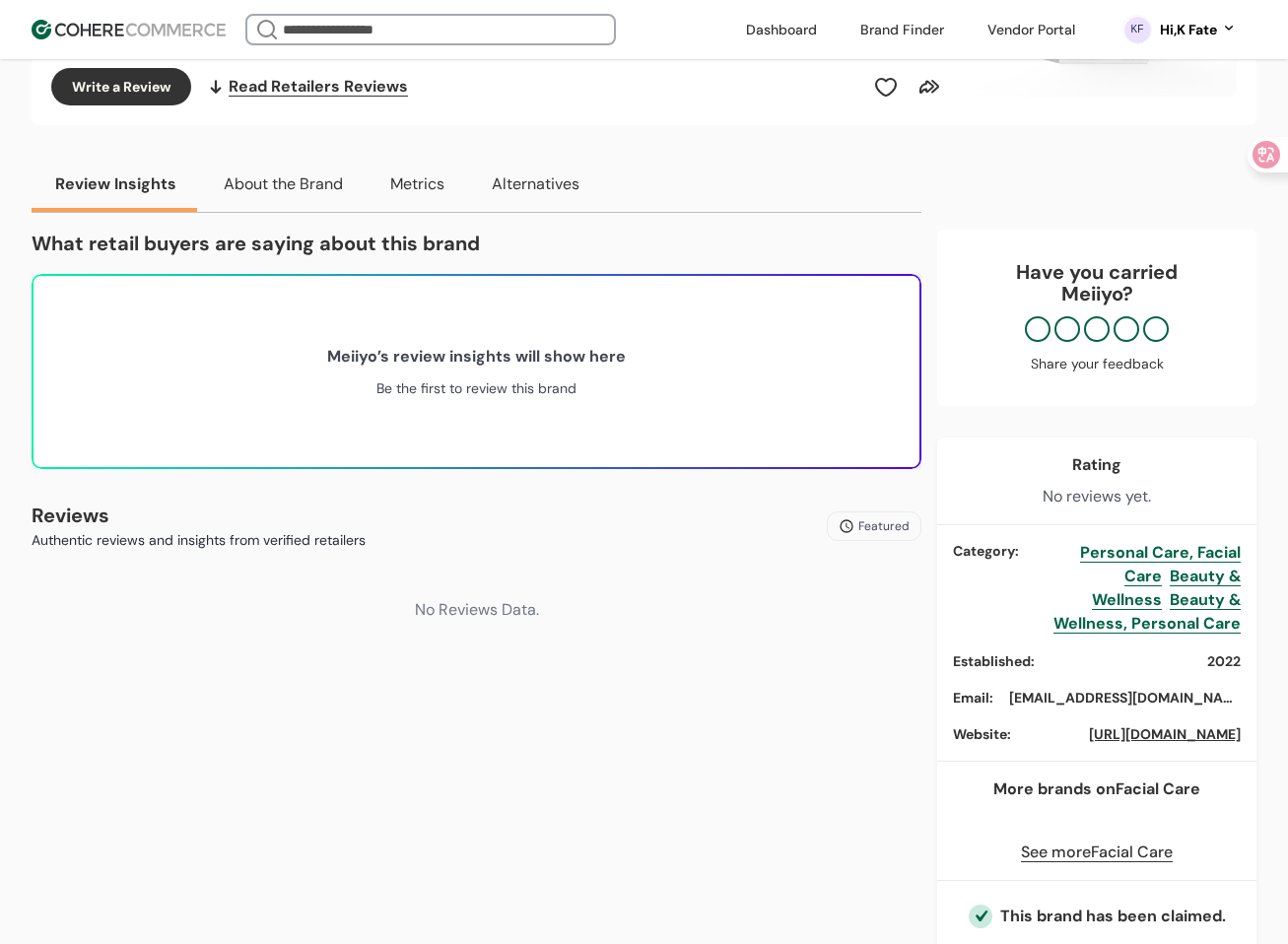 drag, startPoint x: 915, startPoint y: 259, endPoint x: 933, endPoint y: 144, distance: 116.40017 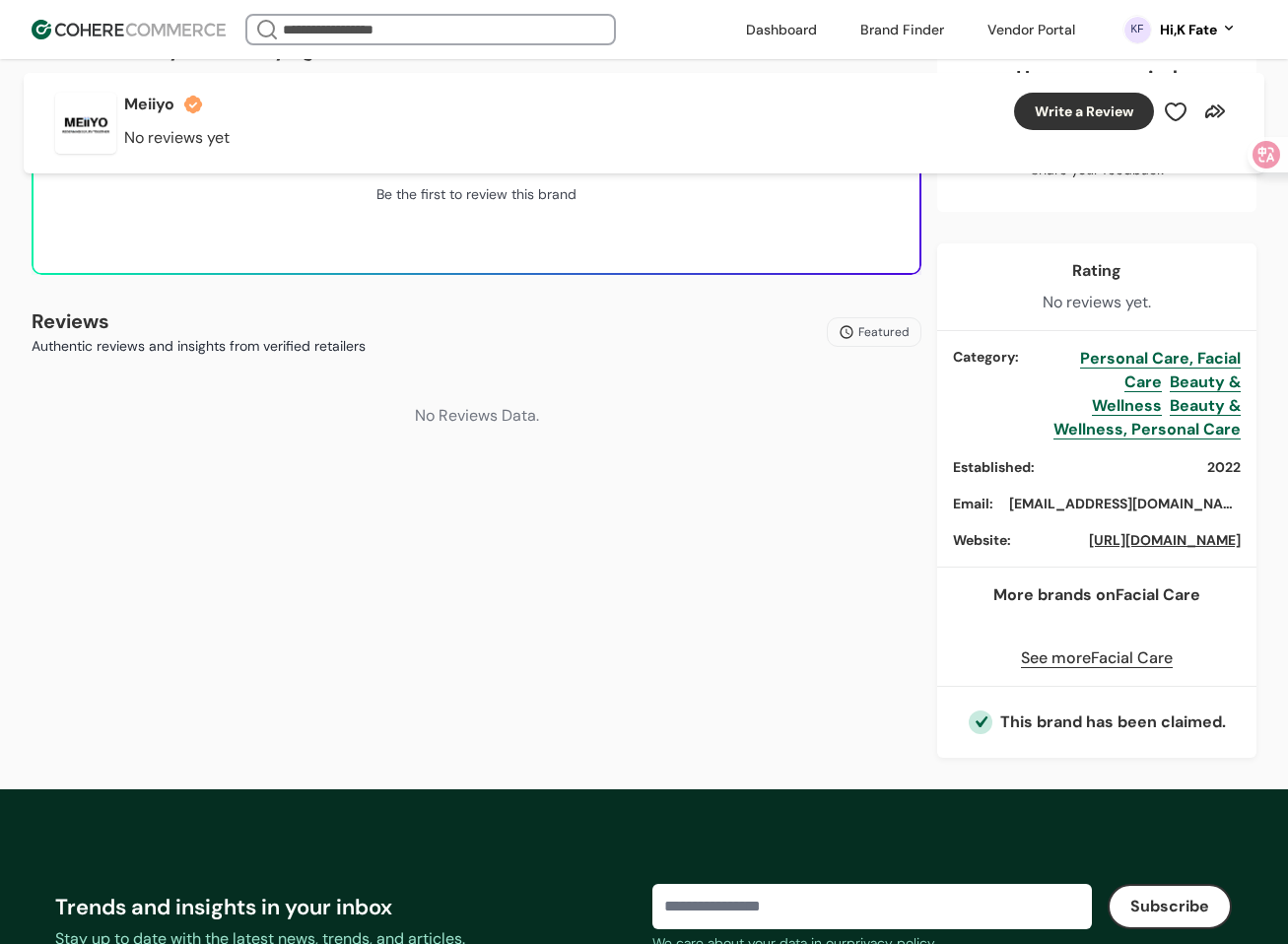 scroll, scrollTop: 493, scrollLeft: 0, axis: vertical 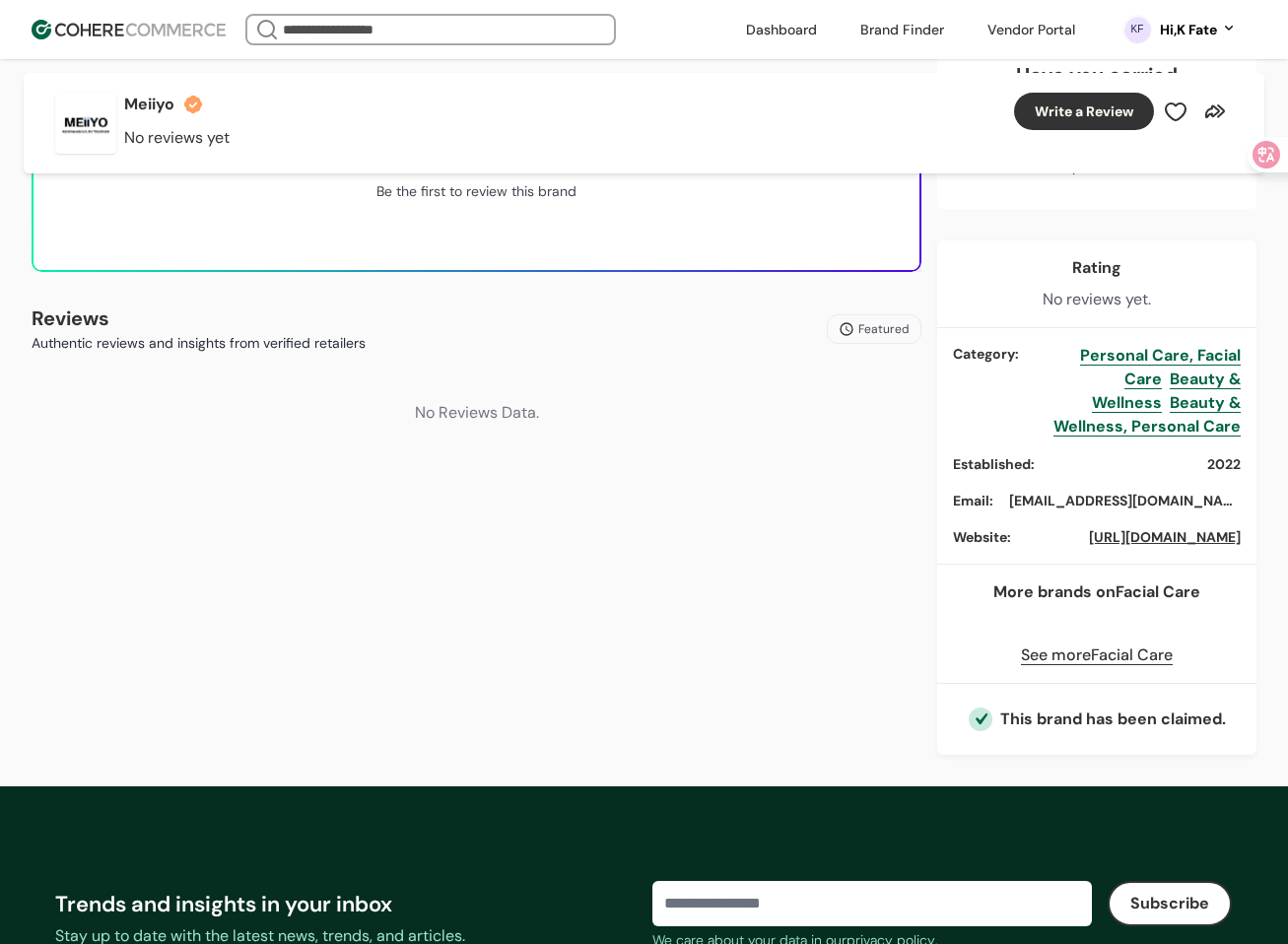 click on "Review Insights About the Brand Metrics Alternatives What retail buyers are saying about this brand Retailers Reviews Summary ... A.I. generated from our retailer reviews. Meiiyo ’s review insights will show here Be the first to review this brand Brand Story Meiiyo was born out of a simple frustration: pimple patches weren’t made with melanin in mind. As two women who struggled with acne and hyperpigmentation, we were tired of using products that didn’t blend with our skin or meet our needs. So we spent over two years developing NOOD Pimple Patches—tone-inclusive, medical-grade patches designed to heal breakouts discreetly and effectively. We launched in January 2025 with two SKUs: Glass (clear) and Espresso, and have been growing ever since. Bootstrapped from day one, Meiiyo is rooted in real stories, real skin, and real representation—because everyone deserves to feel confident in their skin. Values Black Owned Latino Owned Made in USA Women Owned Social Media Website Estimated Page Visits Meiiyo" at bounding box center (476, 357) 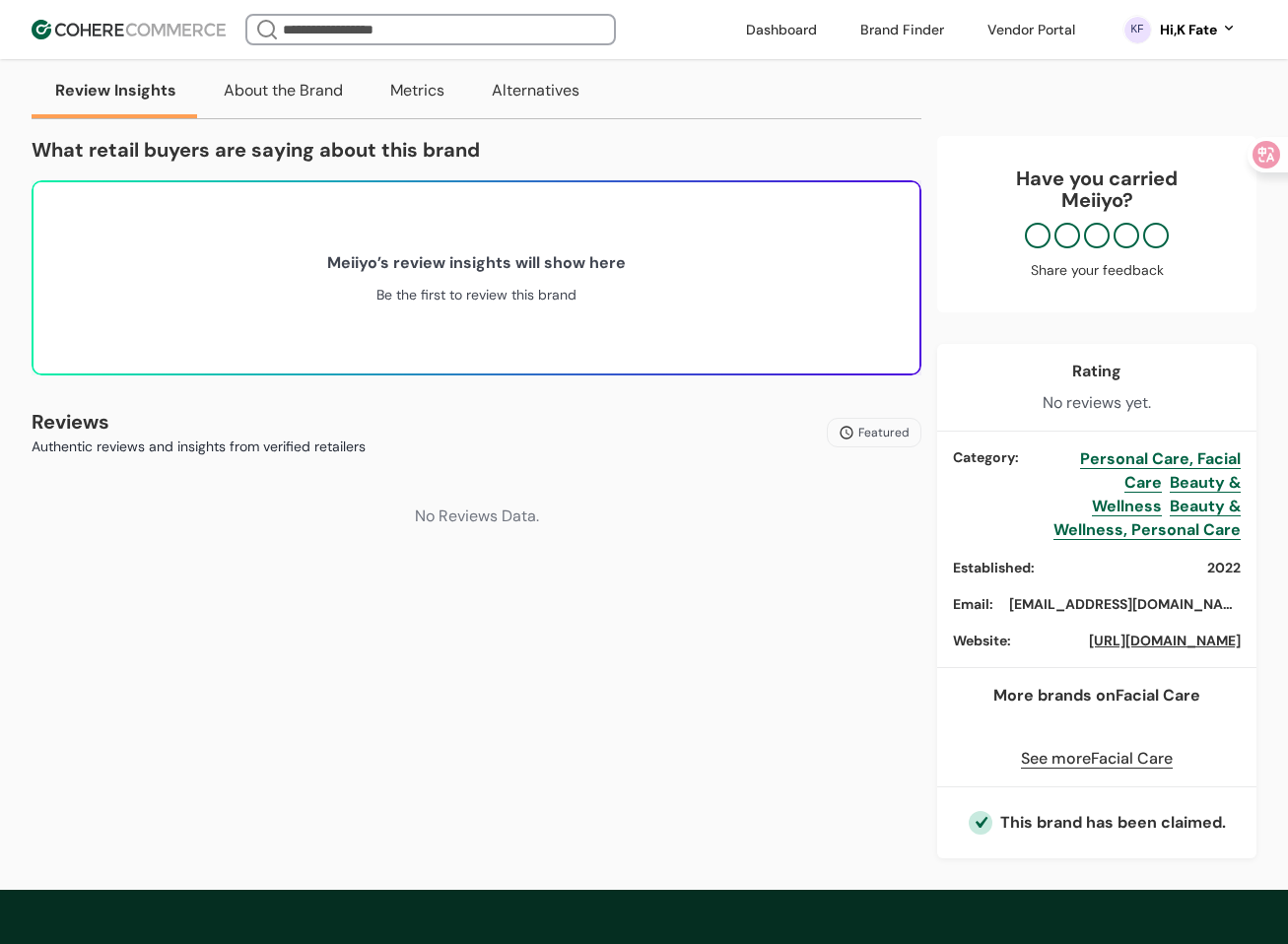 scroll, scrollTop: 99, scrollLeft: 0, axis: vertical 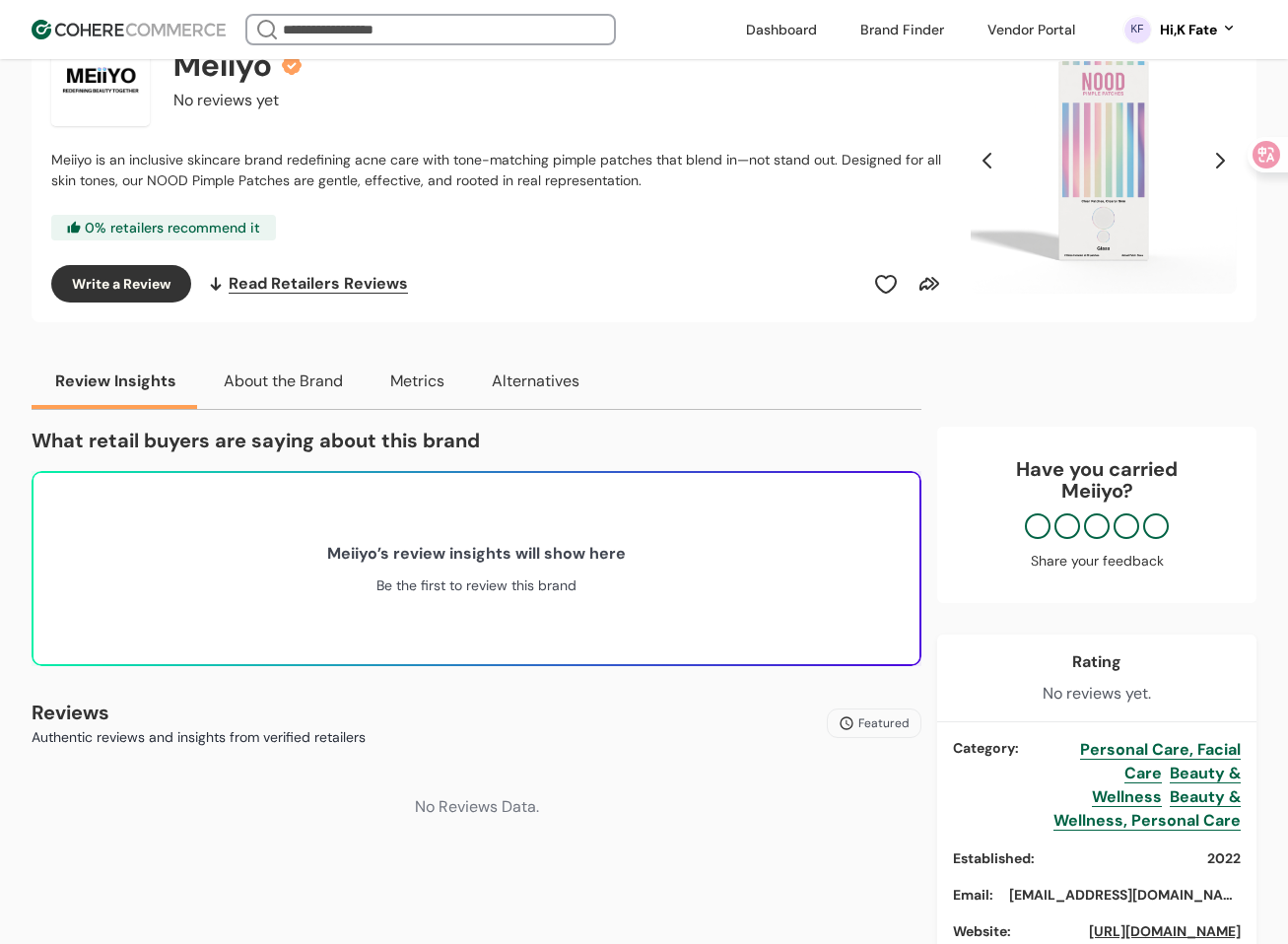 click on "Meiiyo No reviews yet Meiiyo is an inclusive skincare brand redefining acne care with tone-matching pimple patches that blend in—not stand out. Designed for all skin tones, our NOOD Pimple Patches are gentle, effective, and rooted in real representation. 0 % retailers recommend it Write a Review Read Retailers Reviews" at bounding box center (499, 165) 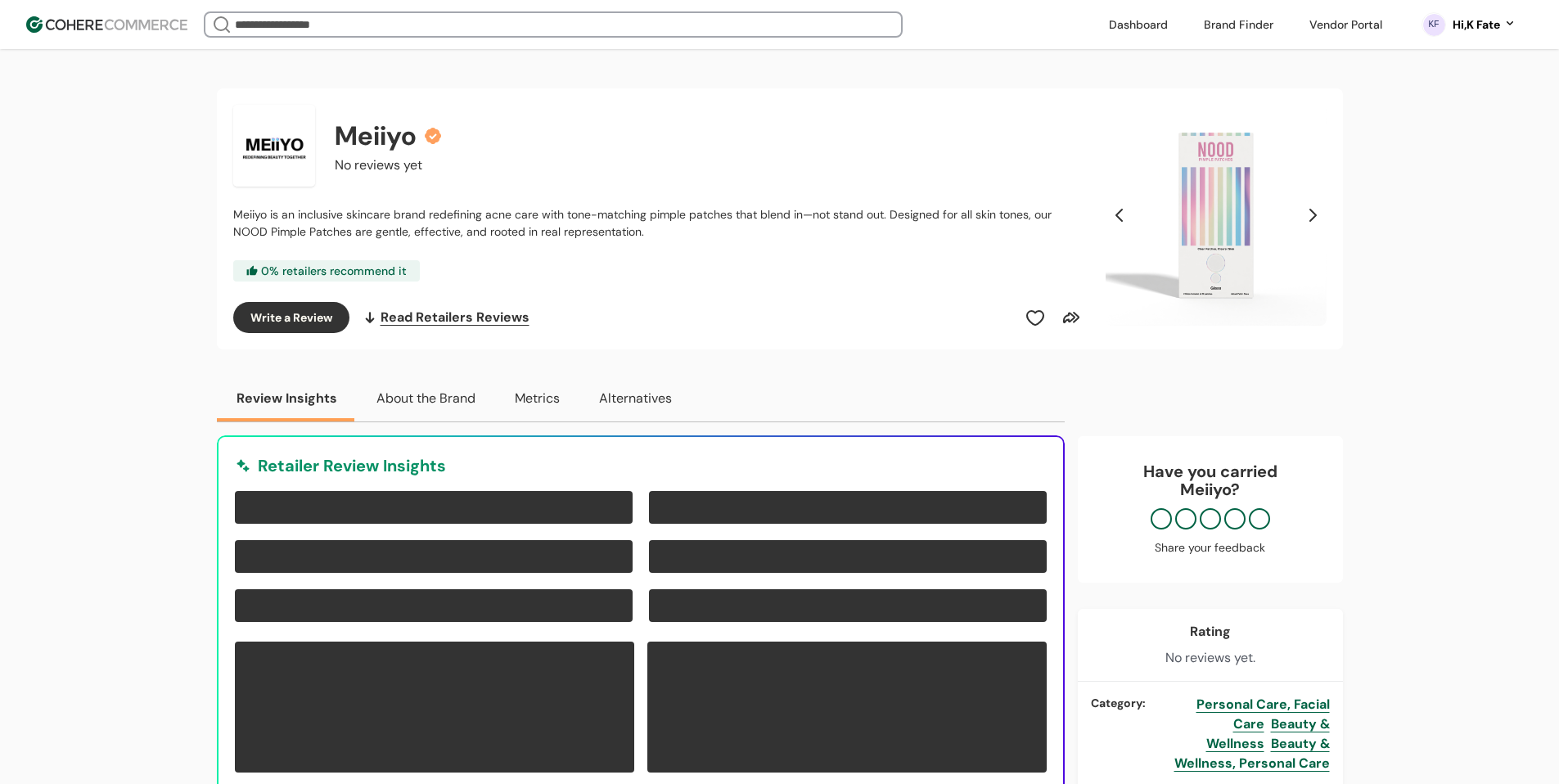 scroll, scrollTop: 246, scrollLeft: 0, axis: vertical 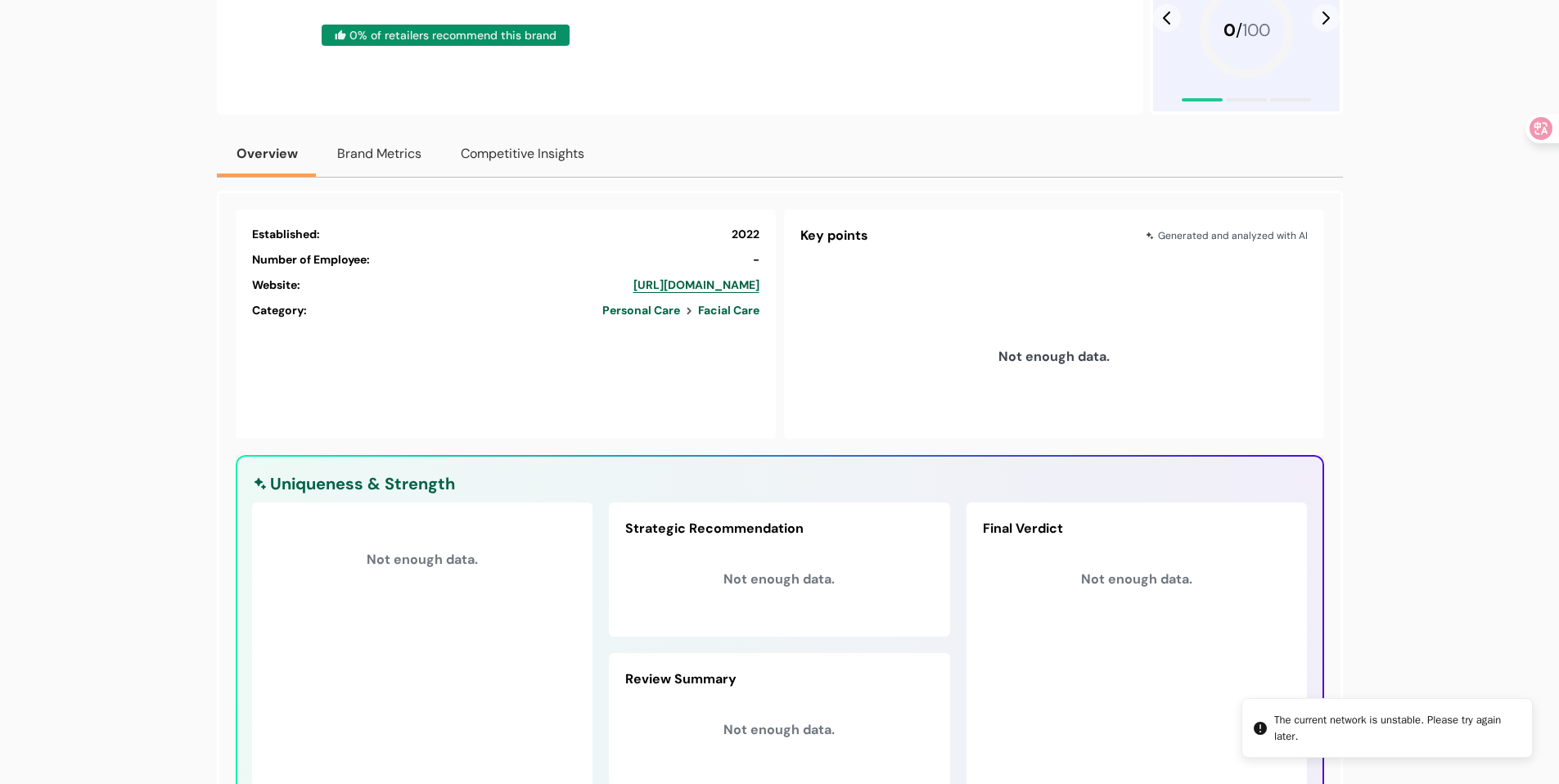click on "Brand Metrics" at bounding box center [379, 154] 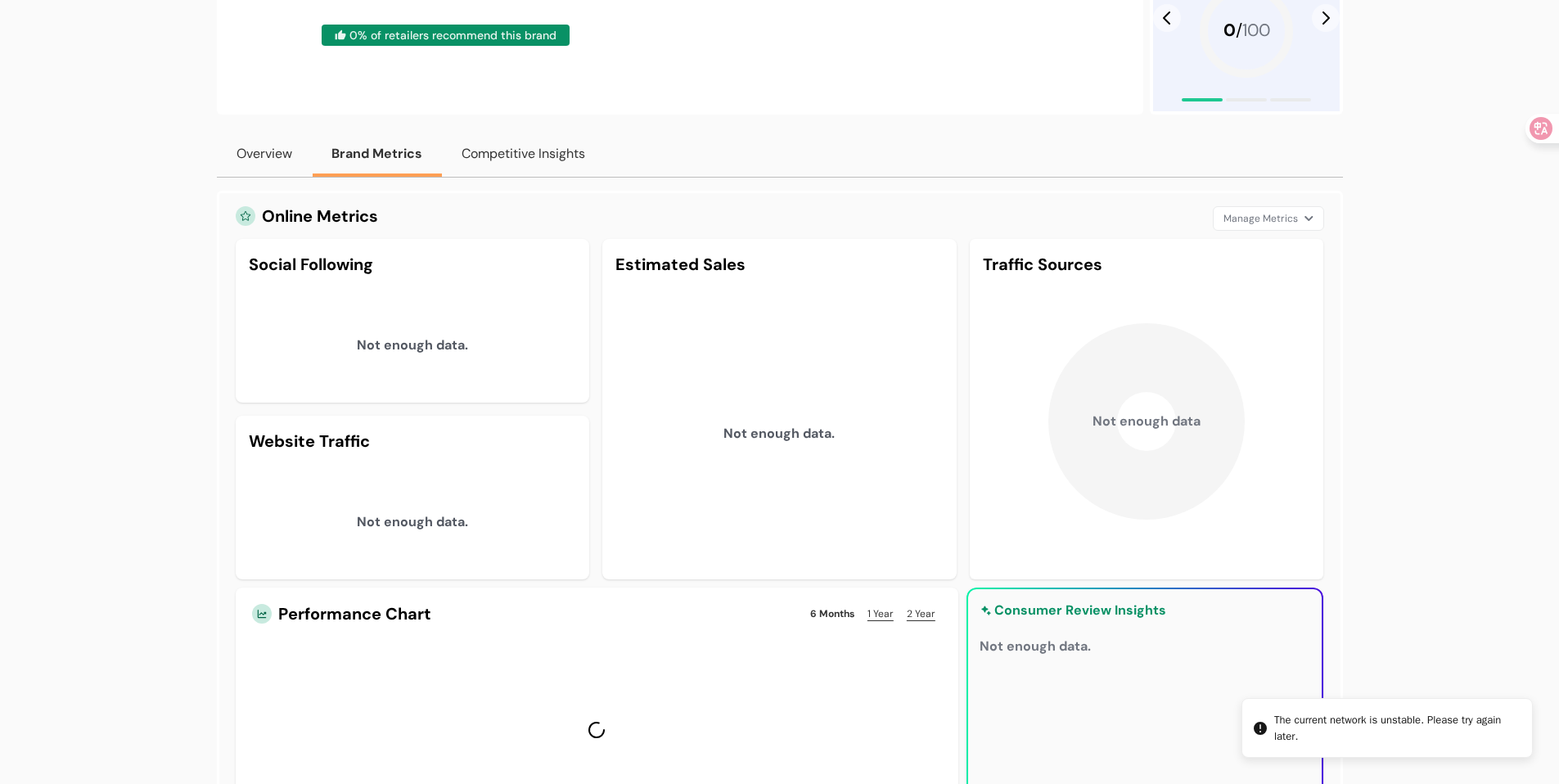 click on "Competitive Insights" at bounding box center [523, 154] 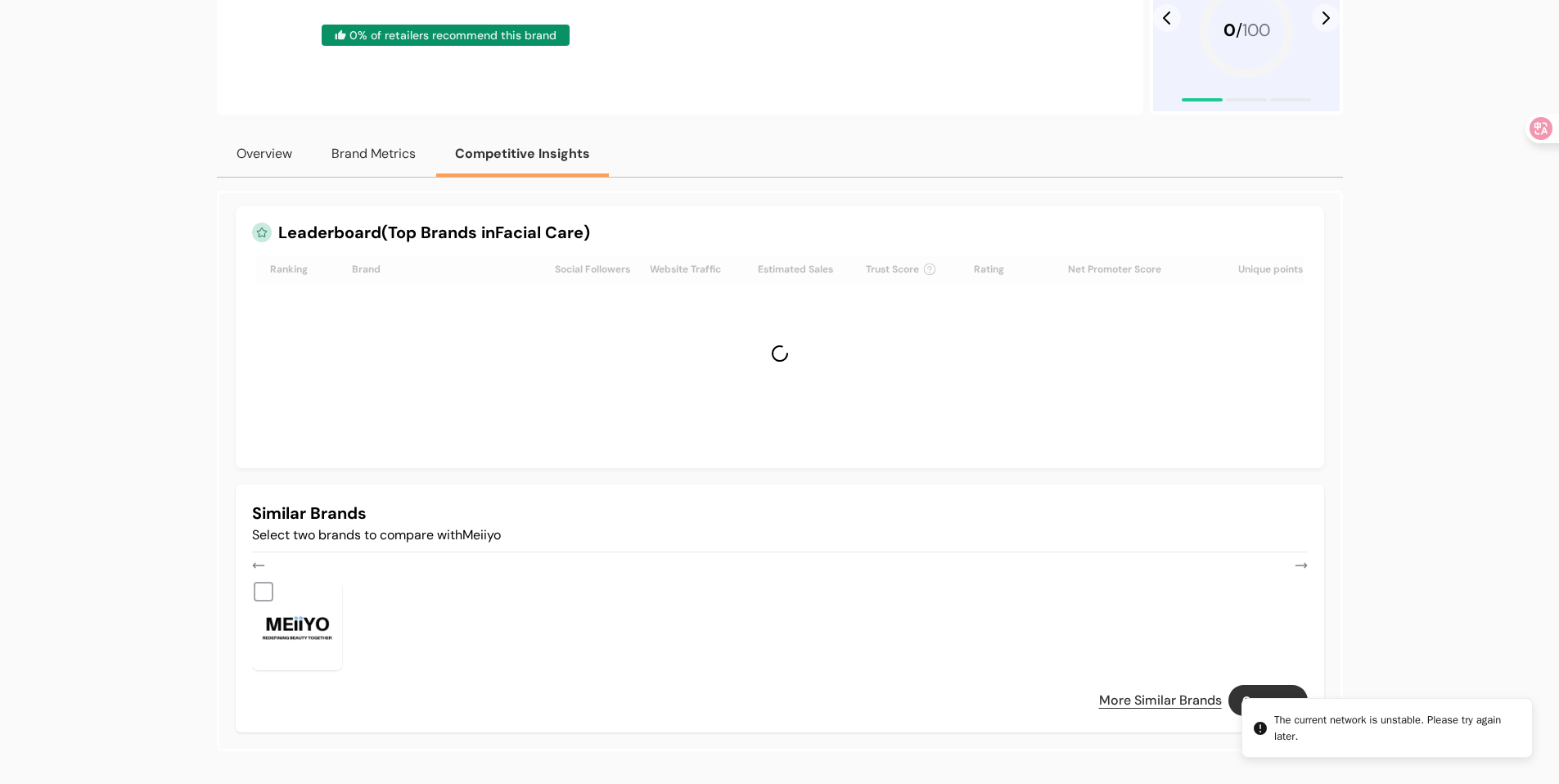 click on "Overview" at bounding box center [264, 154] 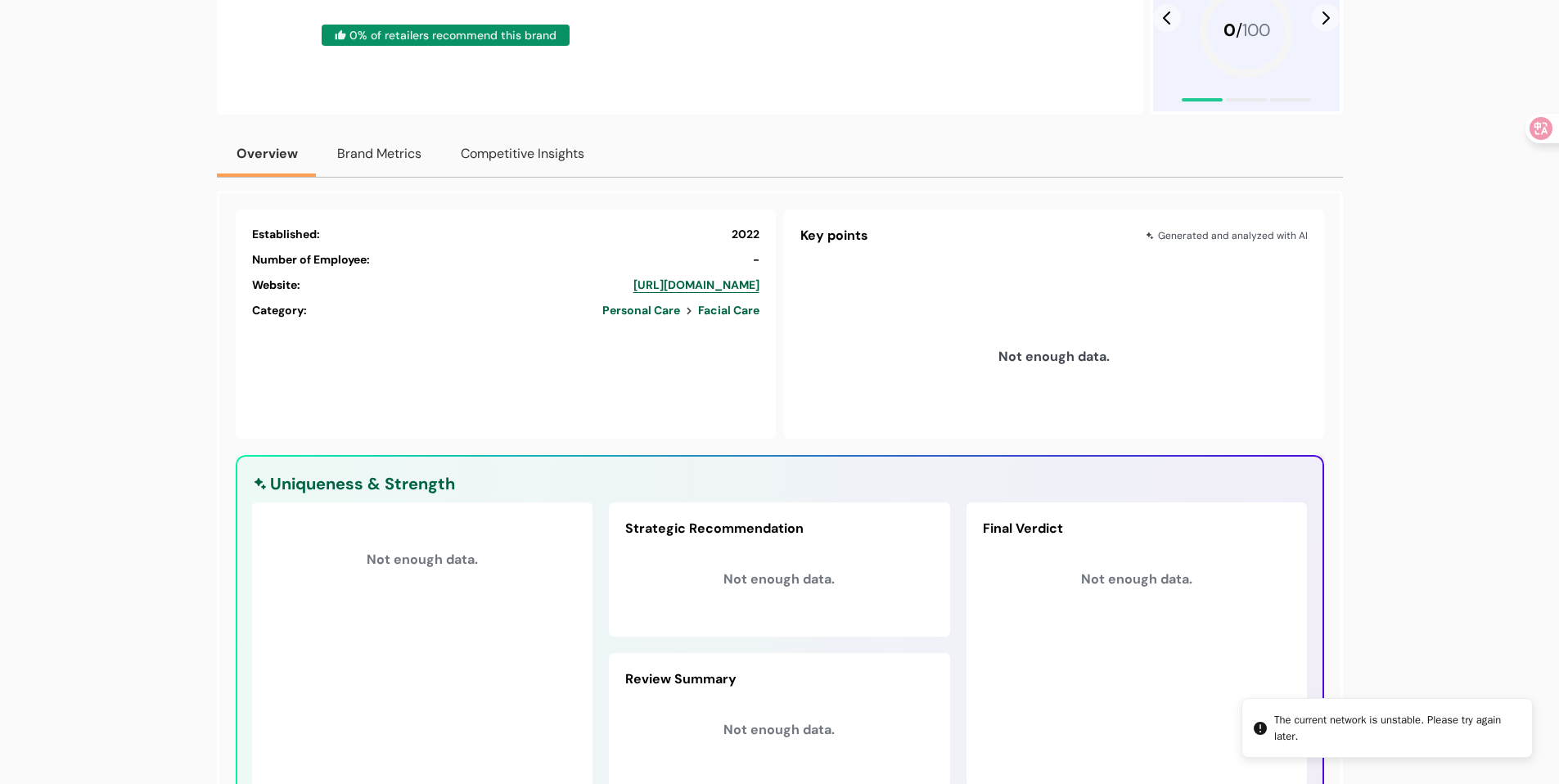 type 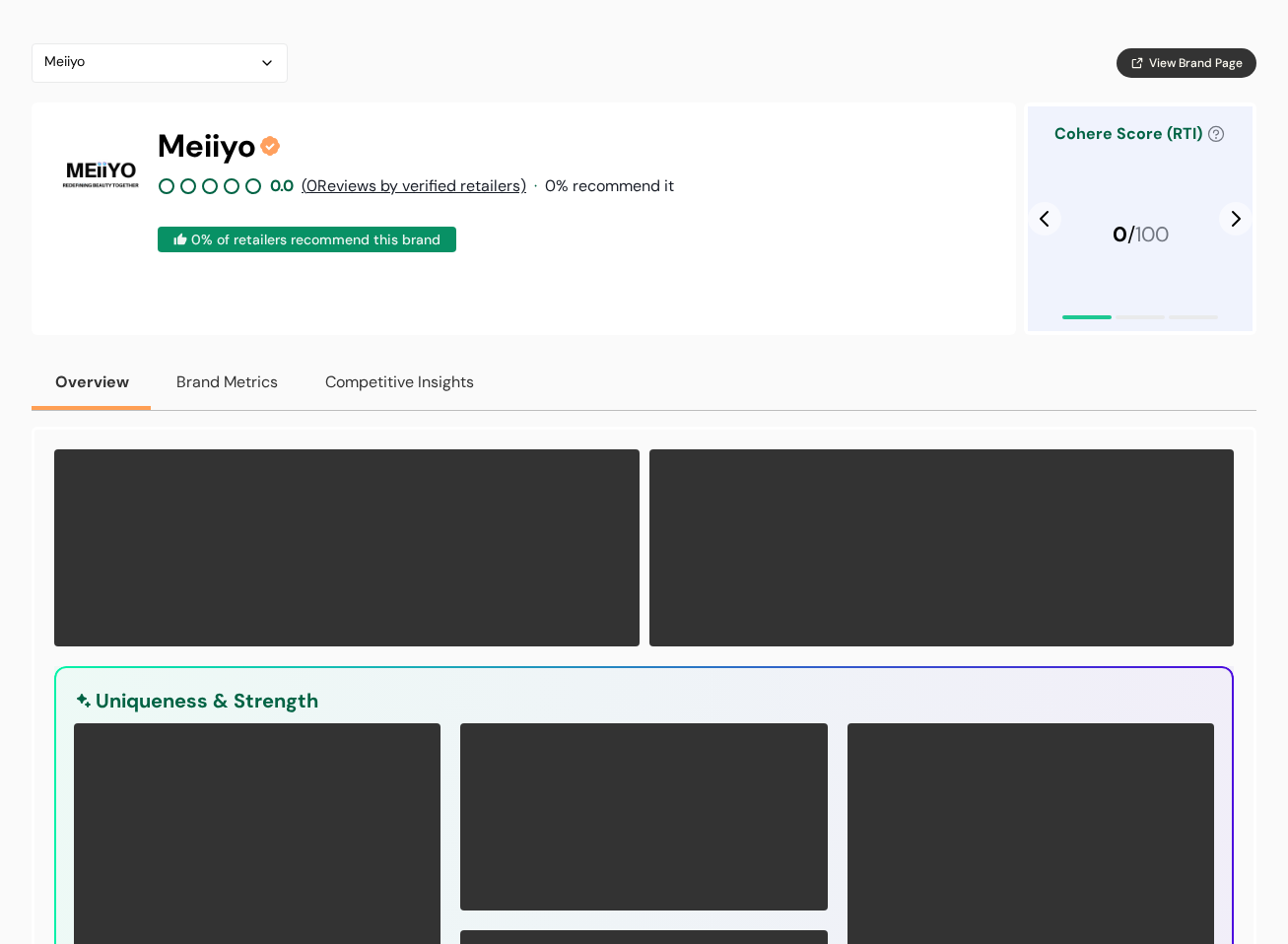 scroll, scrollTop: 197, scrollLeft: 0, axis: vertical 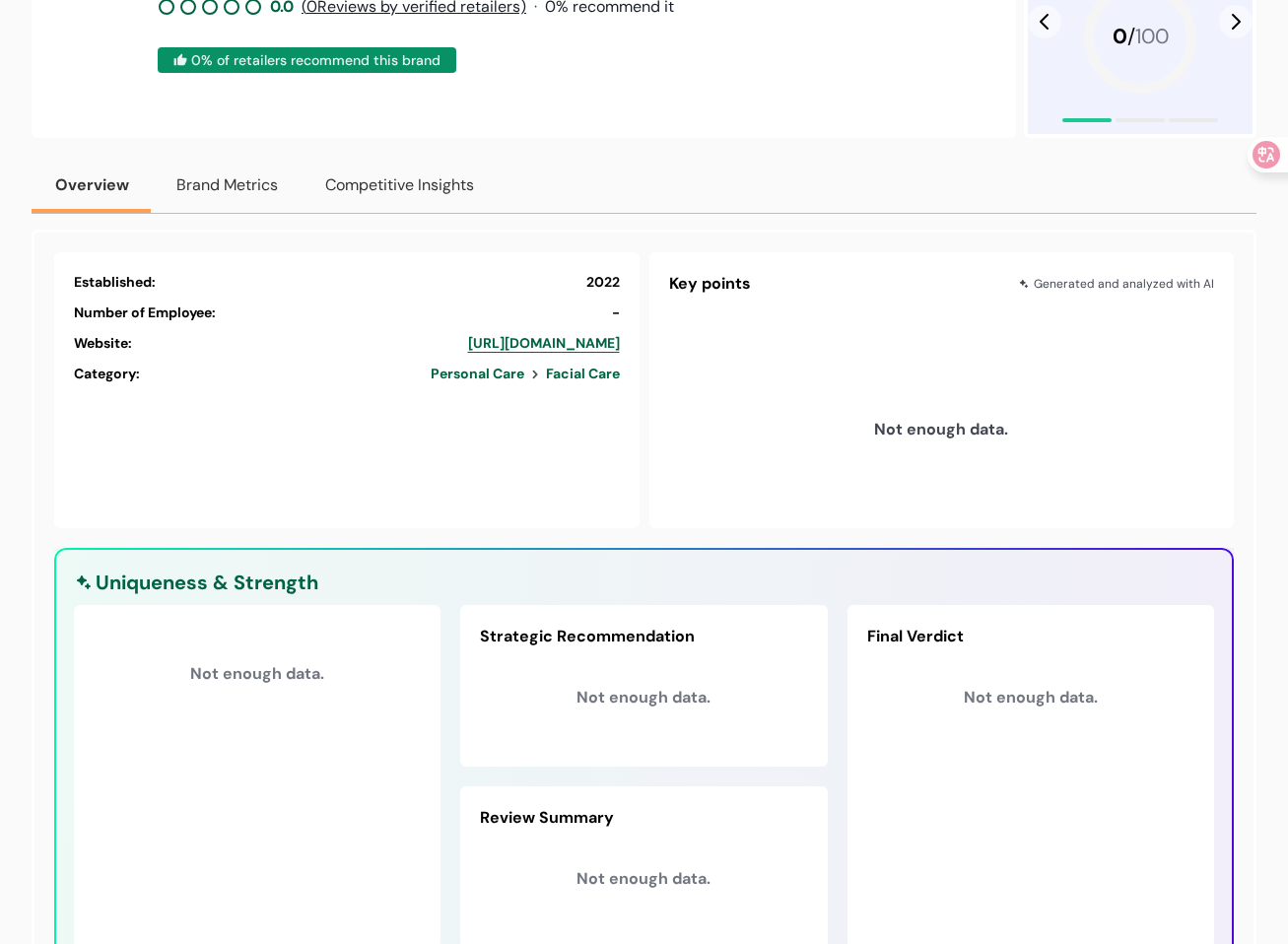 click on "Brand Metrics" at bounding box center [227, 185] 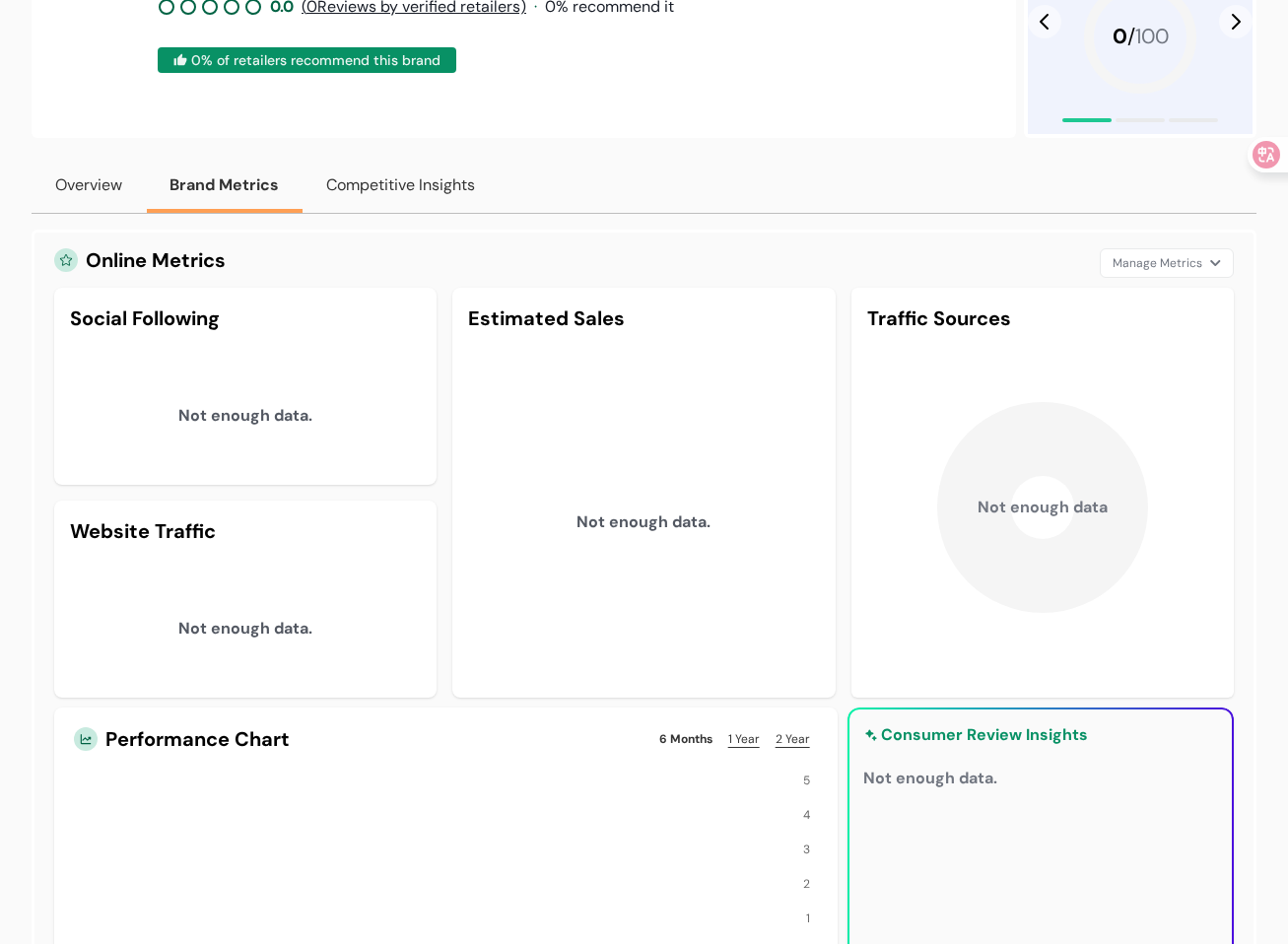 click on "Competitive Insights" at bounding box center [400, 185] 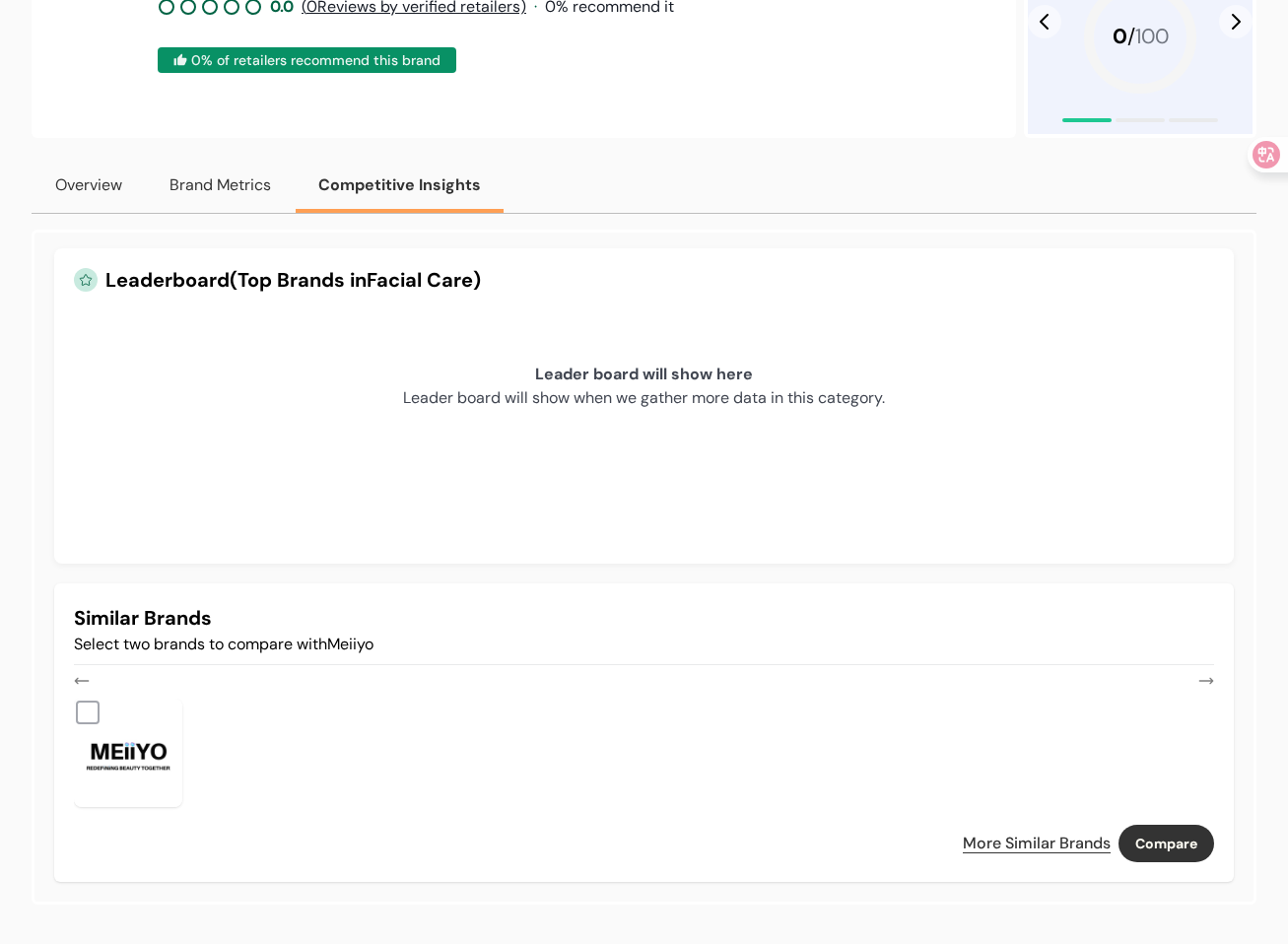 click on "Brand Metrics" at bounding box center [220, 185] 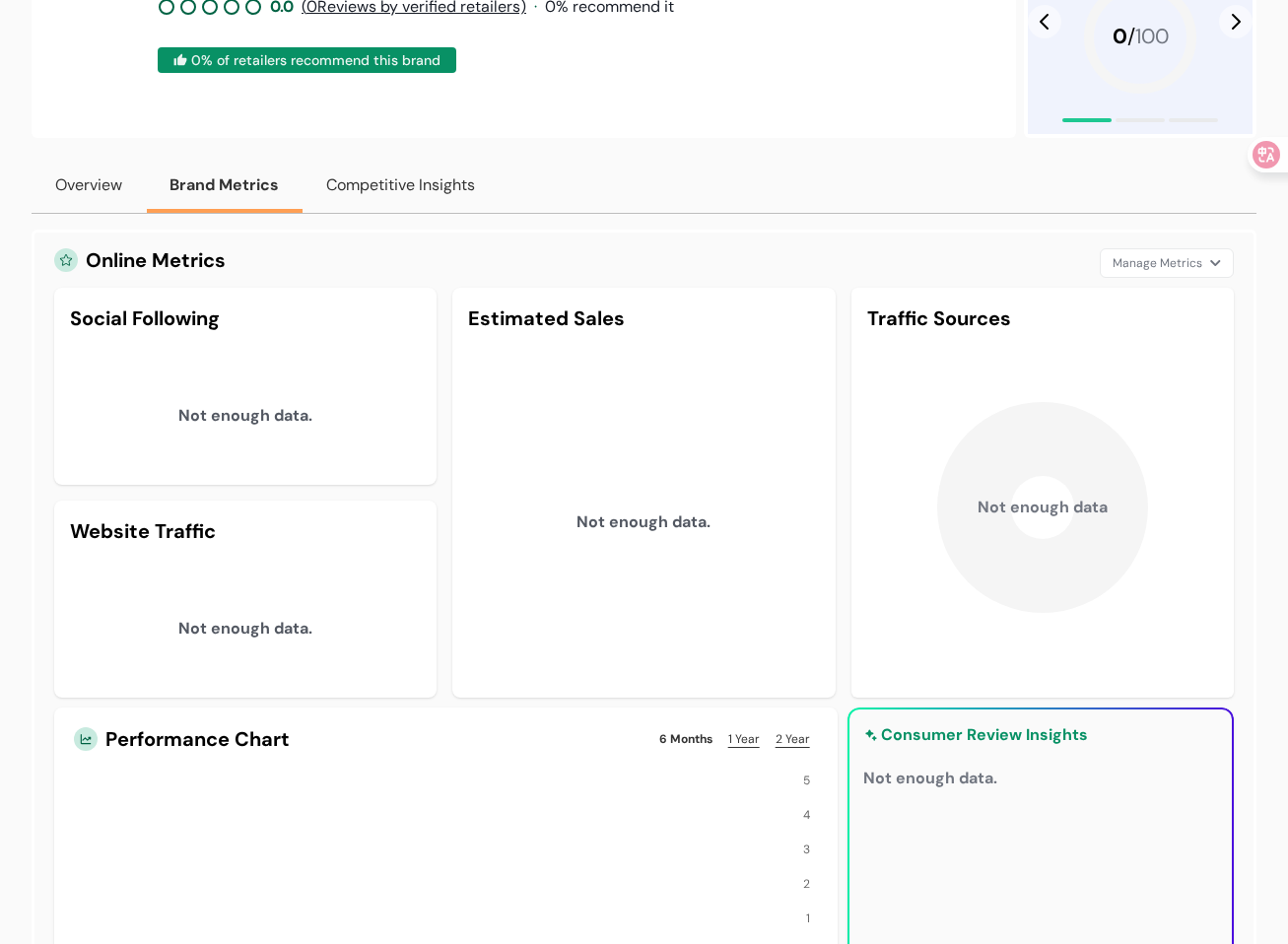 click on "Overview" at bounding box center [89, 185] 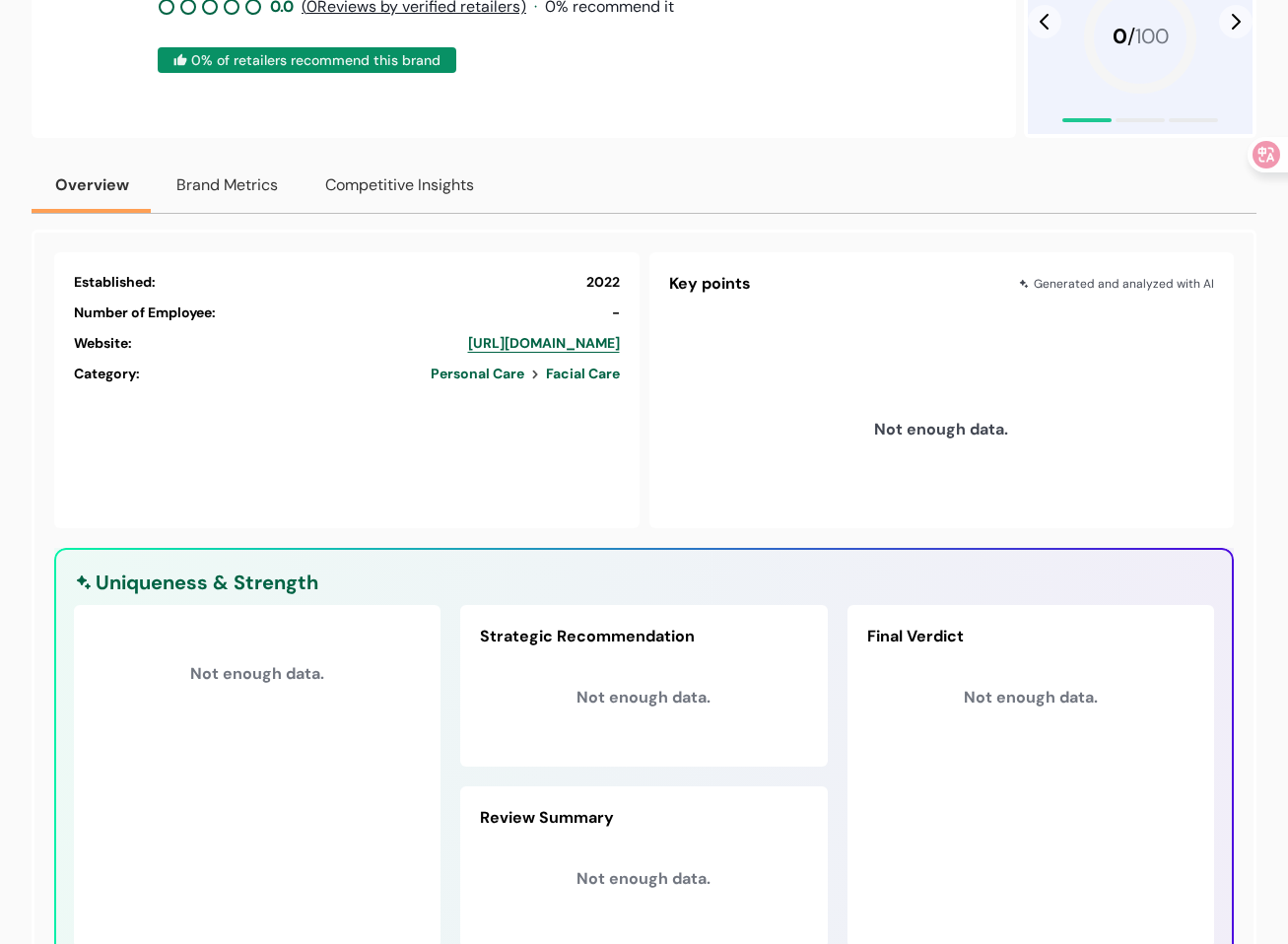 click on "Competitive Insights" at bounding box center (399, 185) 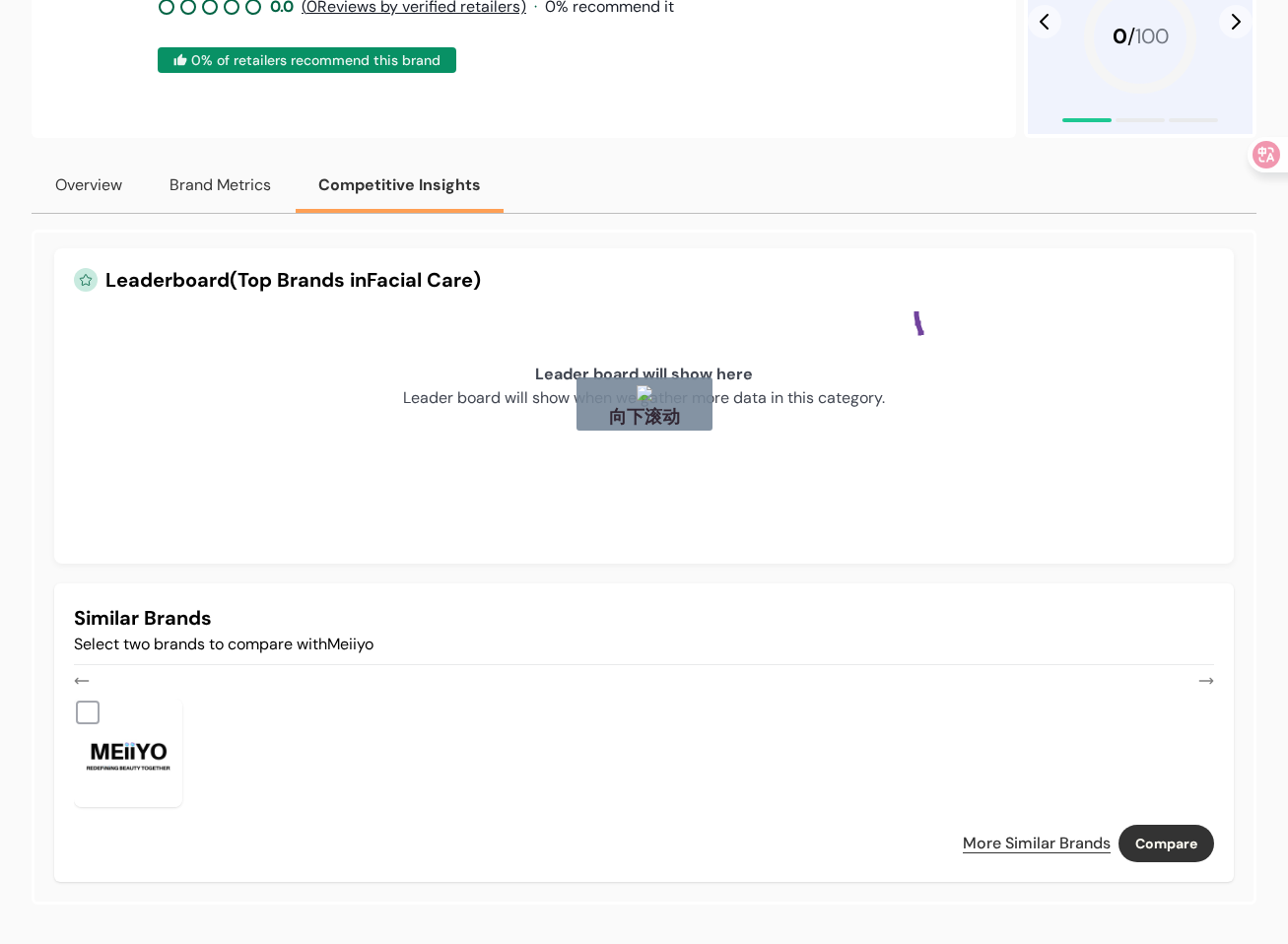 drag, startPoint x: 916, startPoint y: 311, endPoint x: 1054, endPoint y: 388, distance: 158.02848 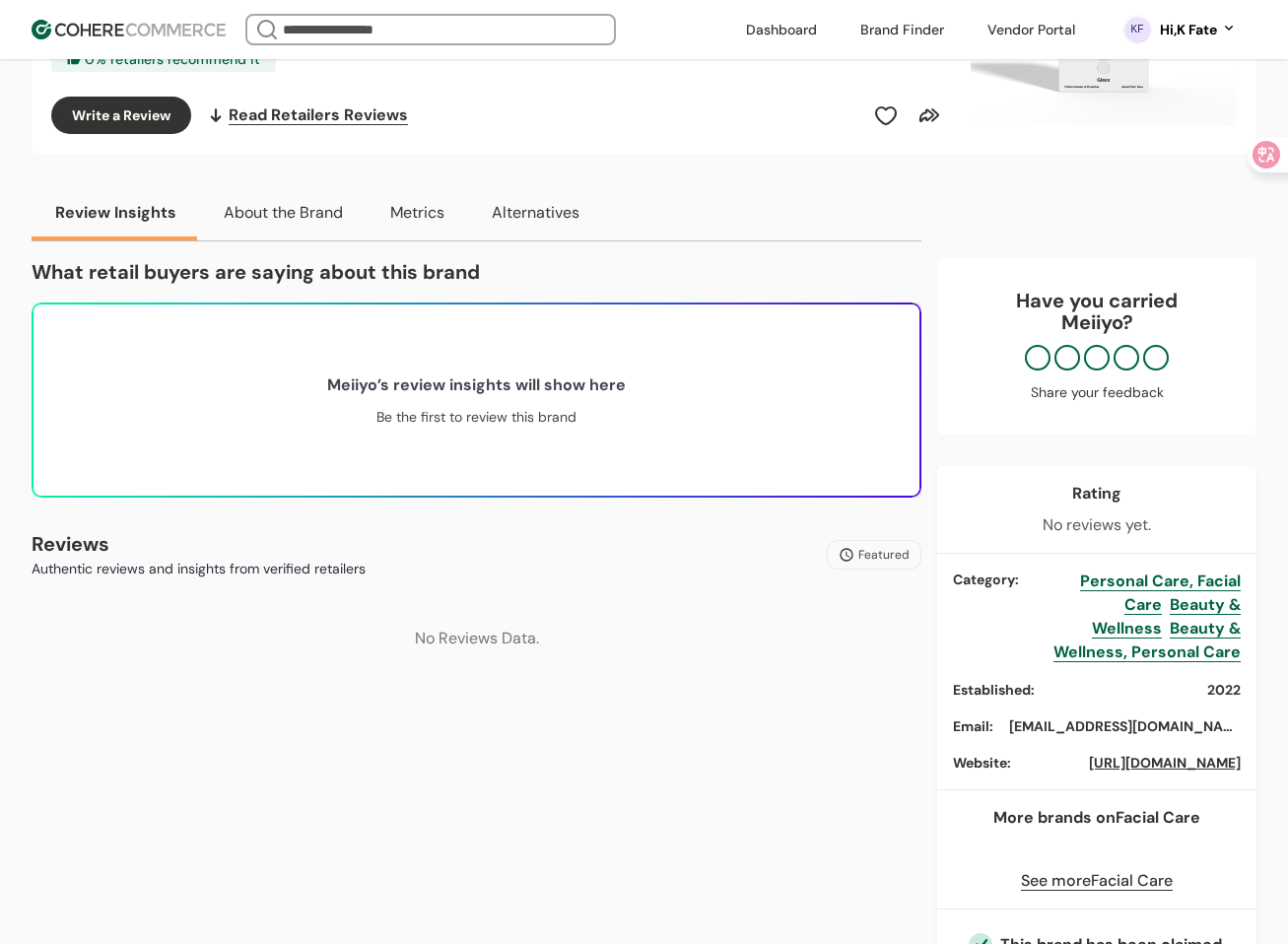 scroll, scrollTop: 296, scrollLeft: 0, axis: vertical 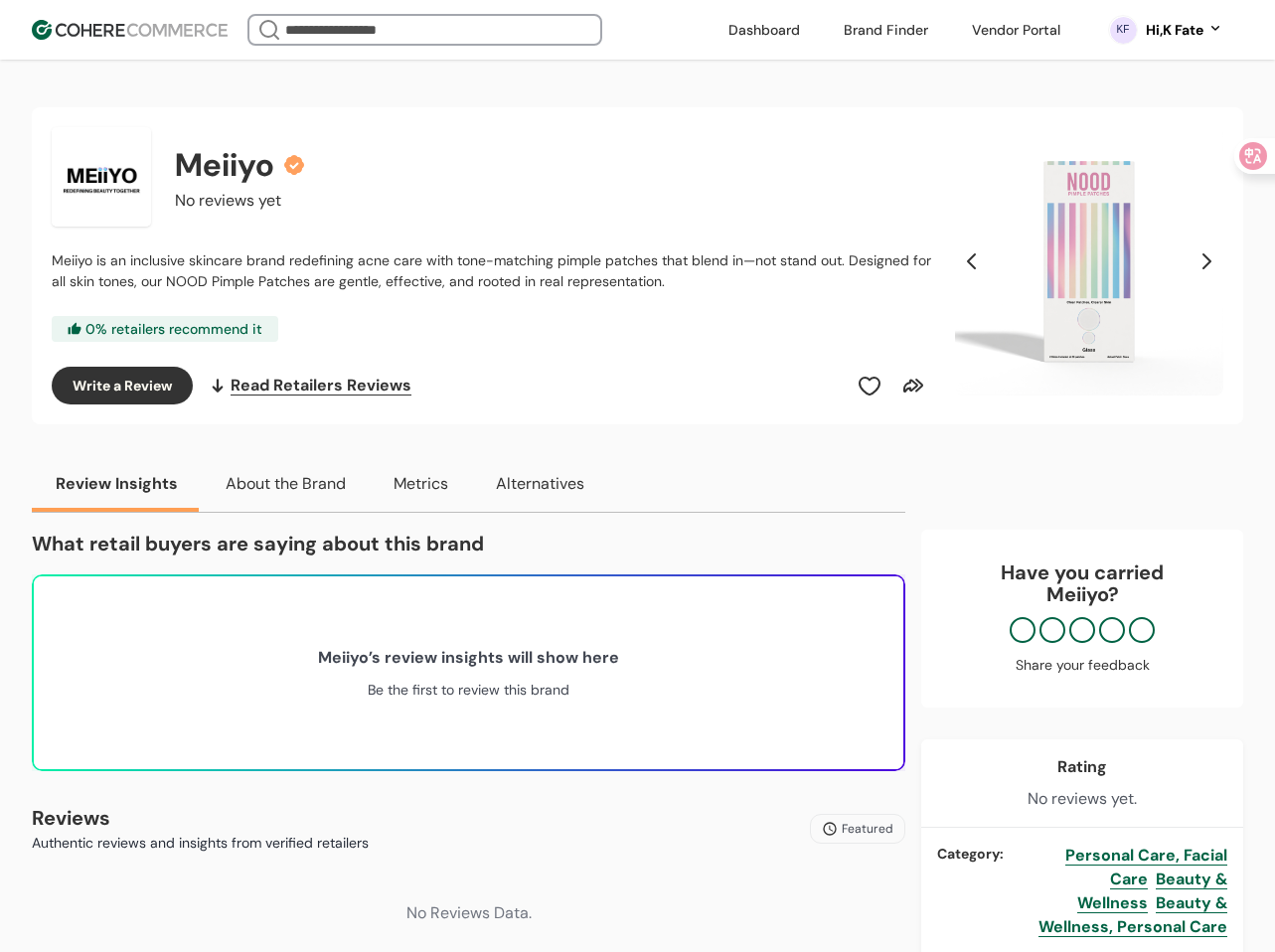 click at bounding box center (424, 30) 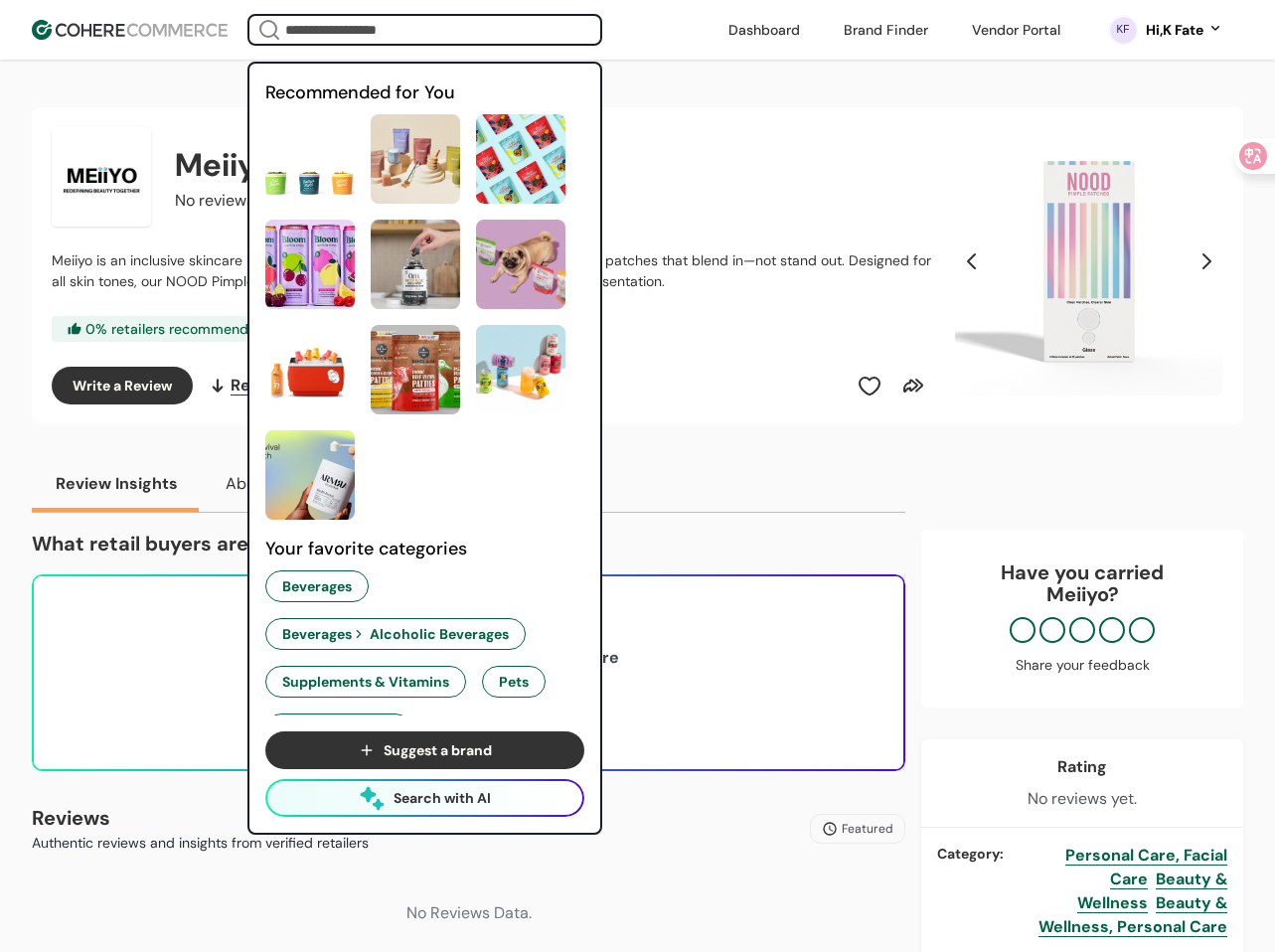 paste on "*****" 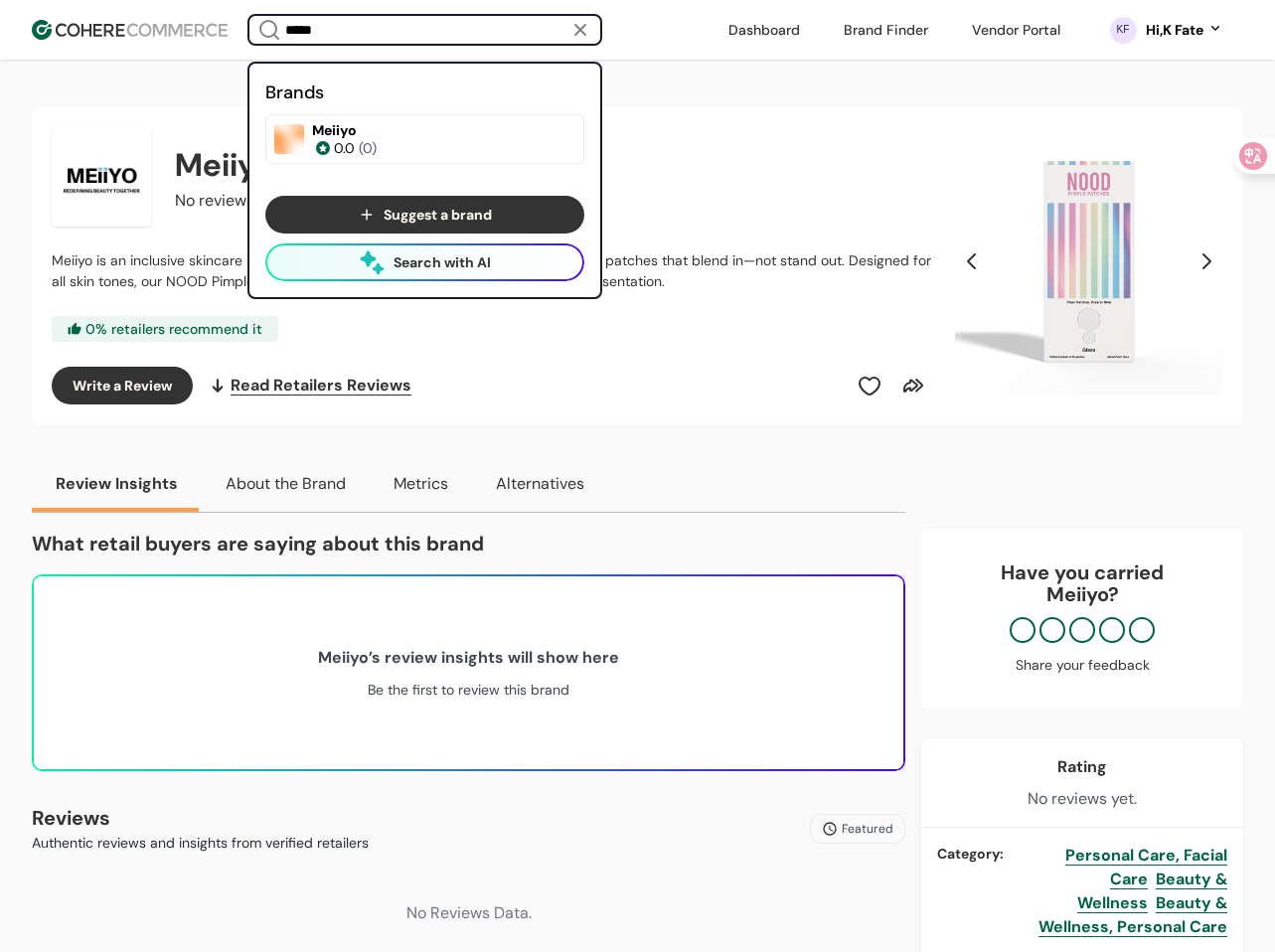type on "*****" 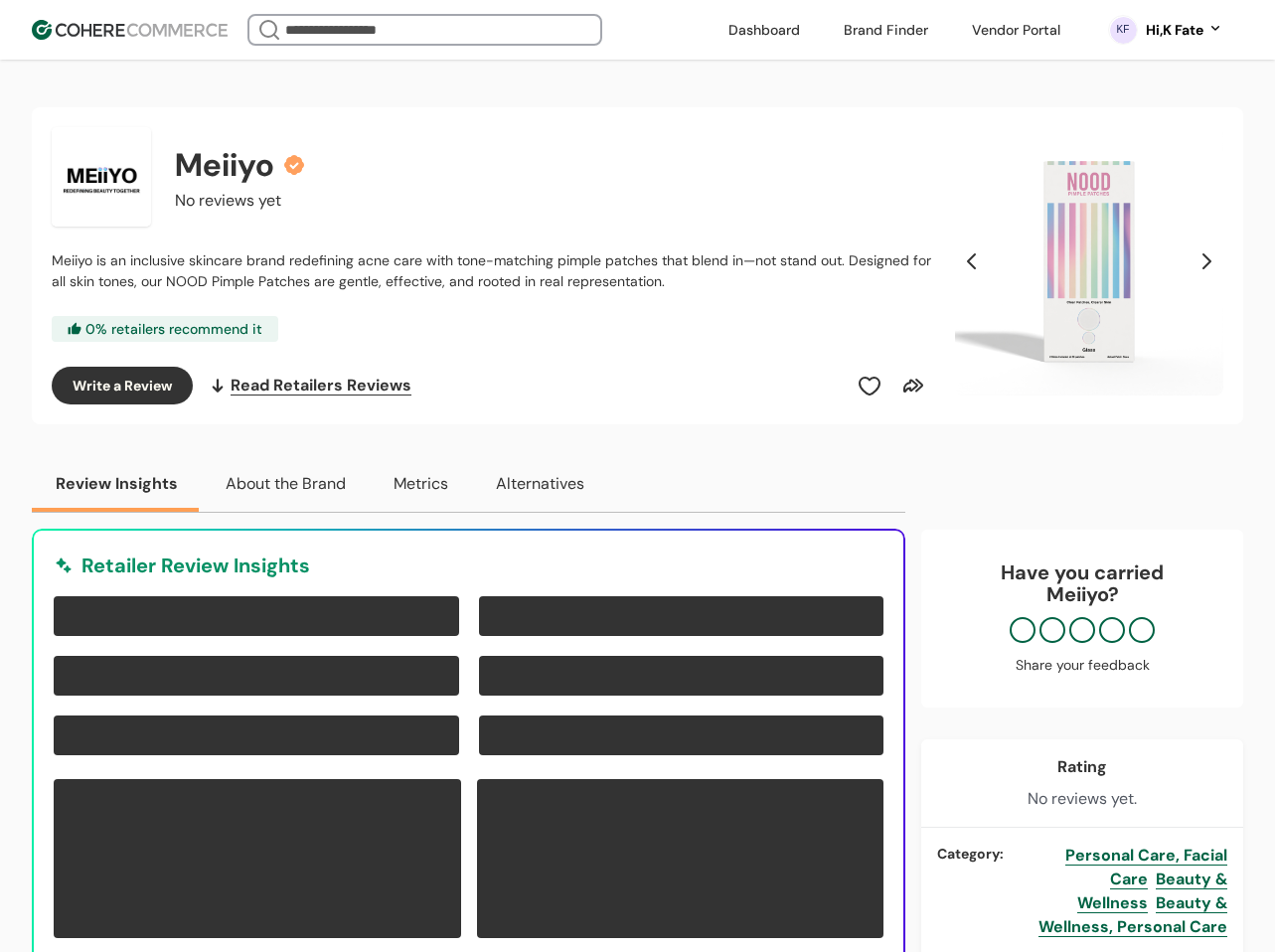 scroll, scrollTop: 0, scrollLeft: 0, axis: both 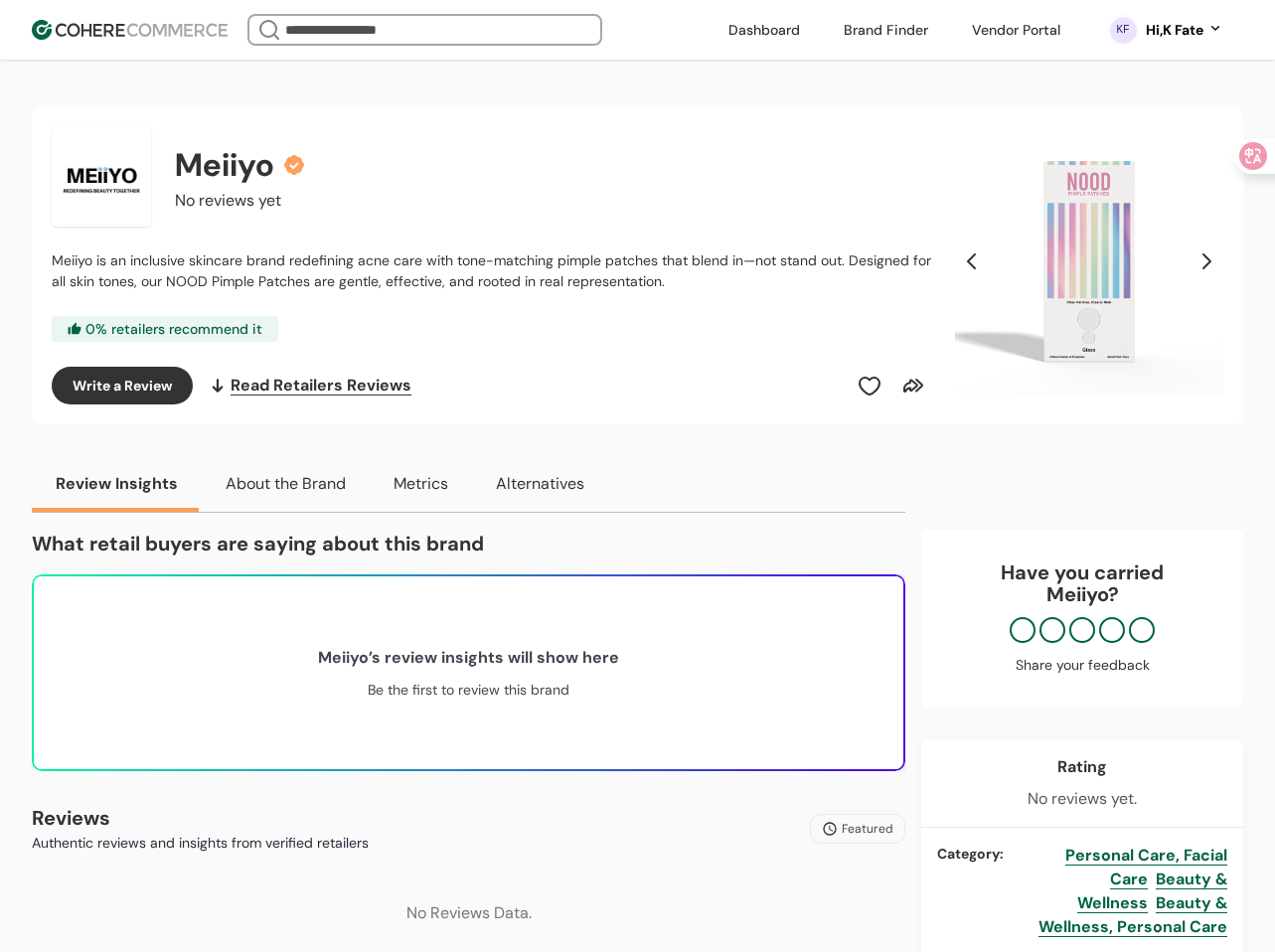 click at bounding box center (424, 30) 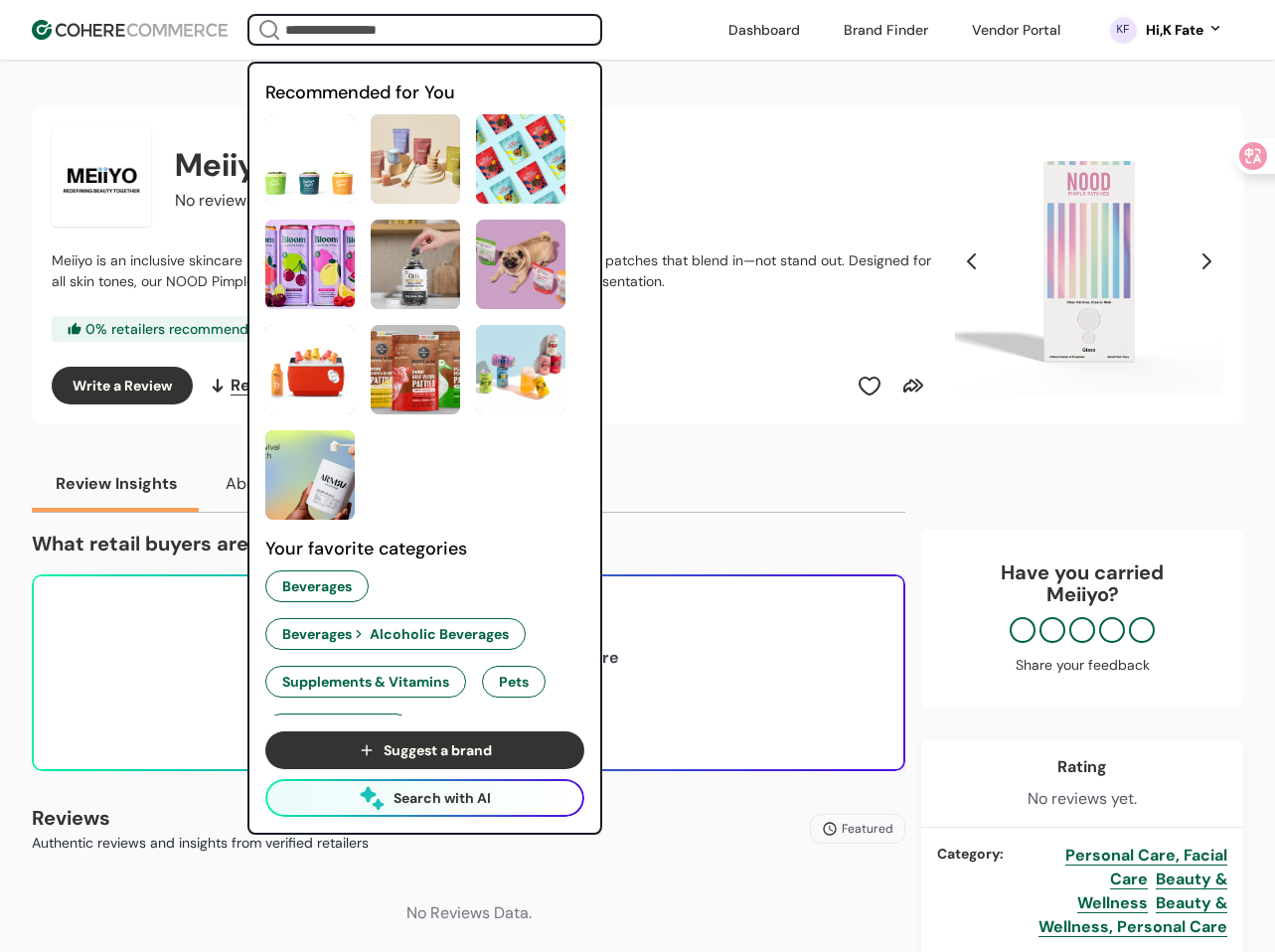 paste on "*****" 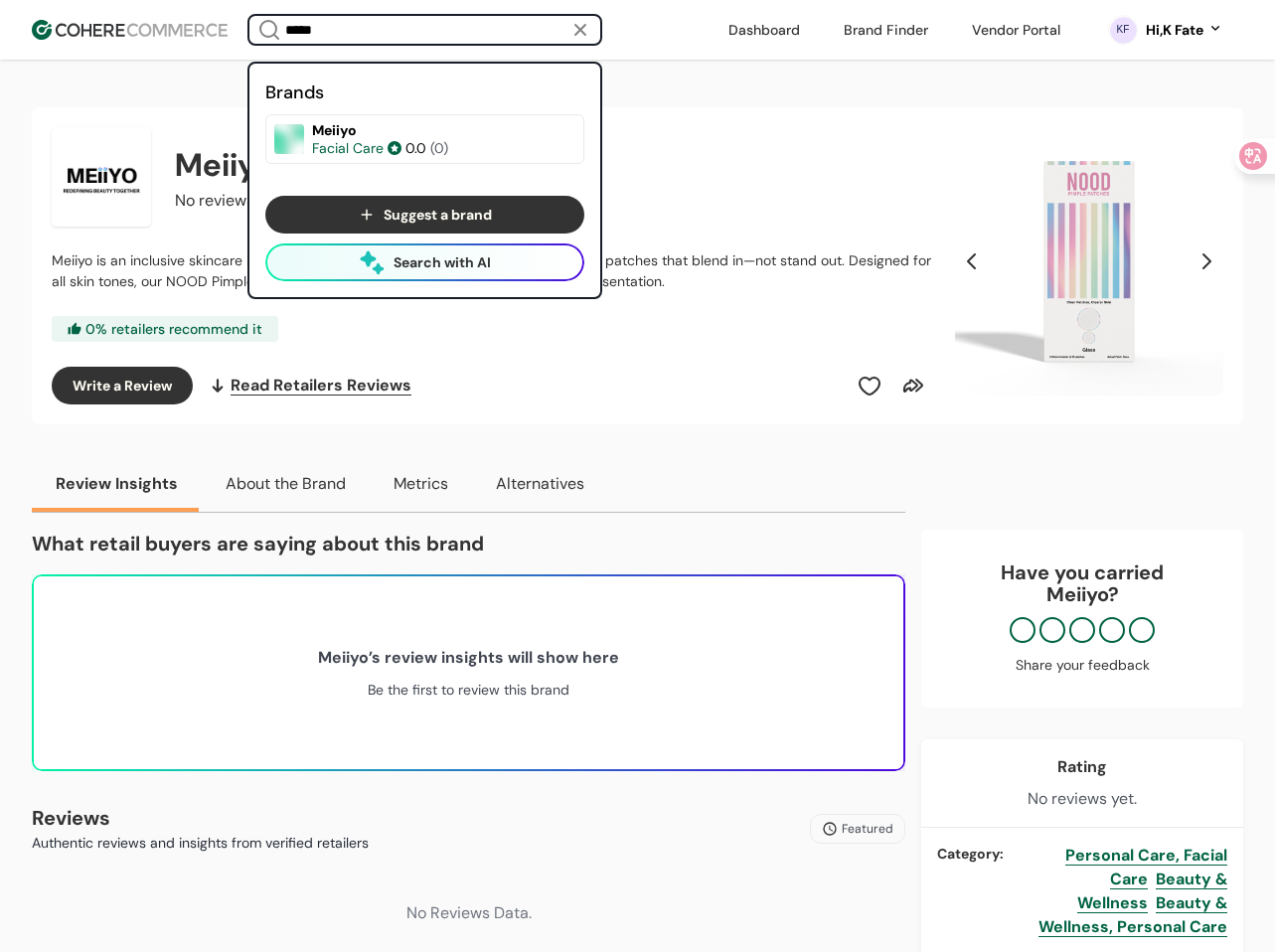 click at bounding box center [265, 164] 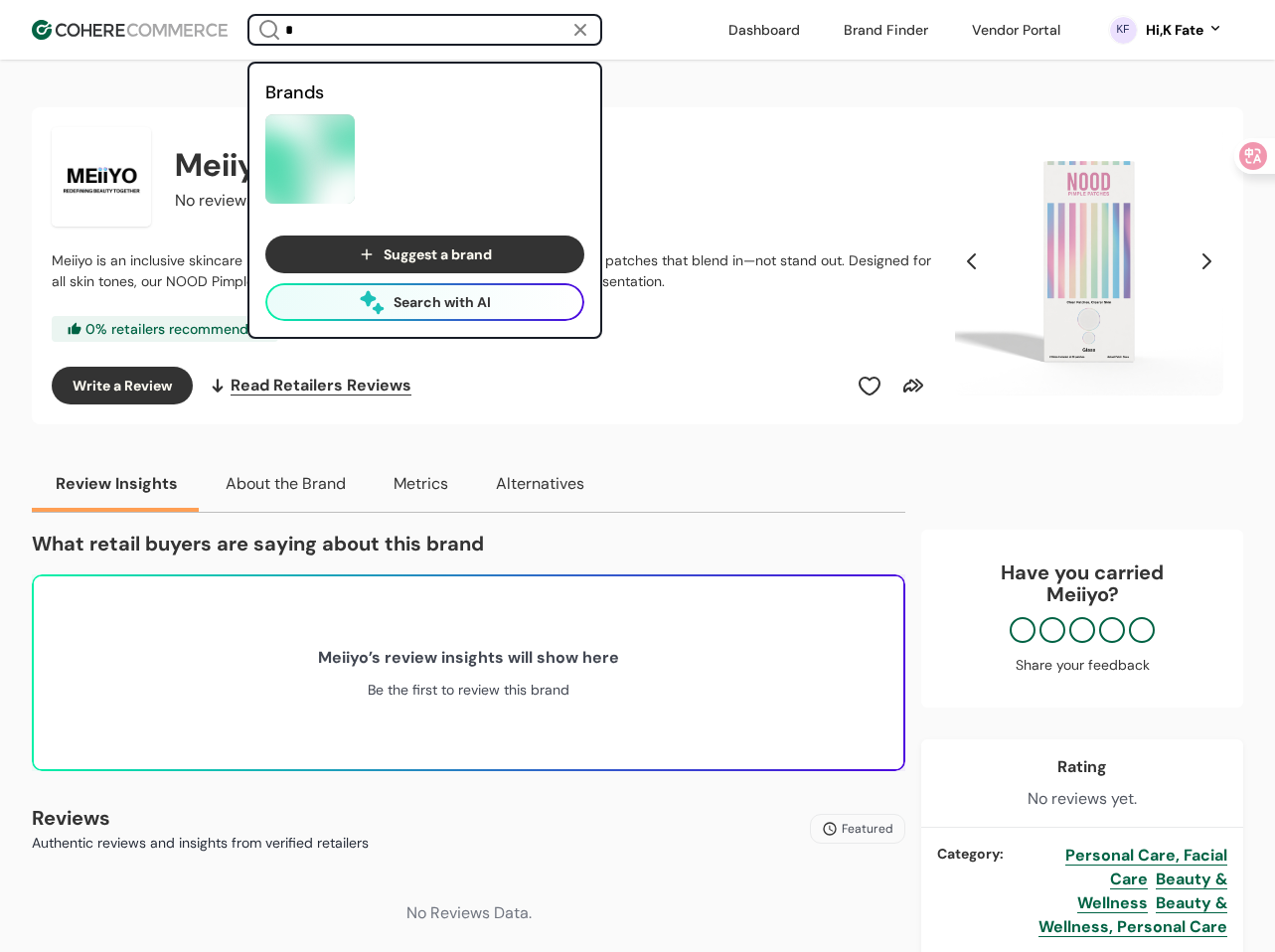 type on "*" 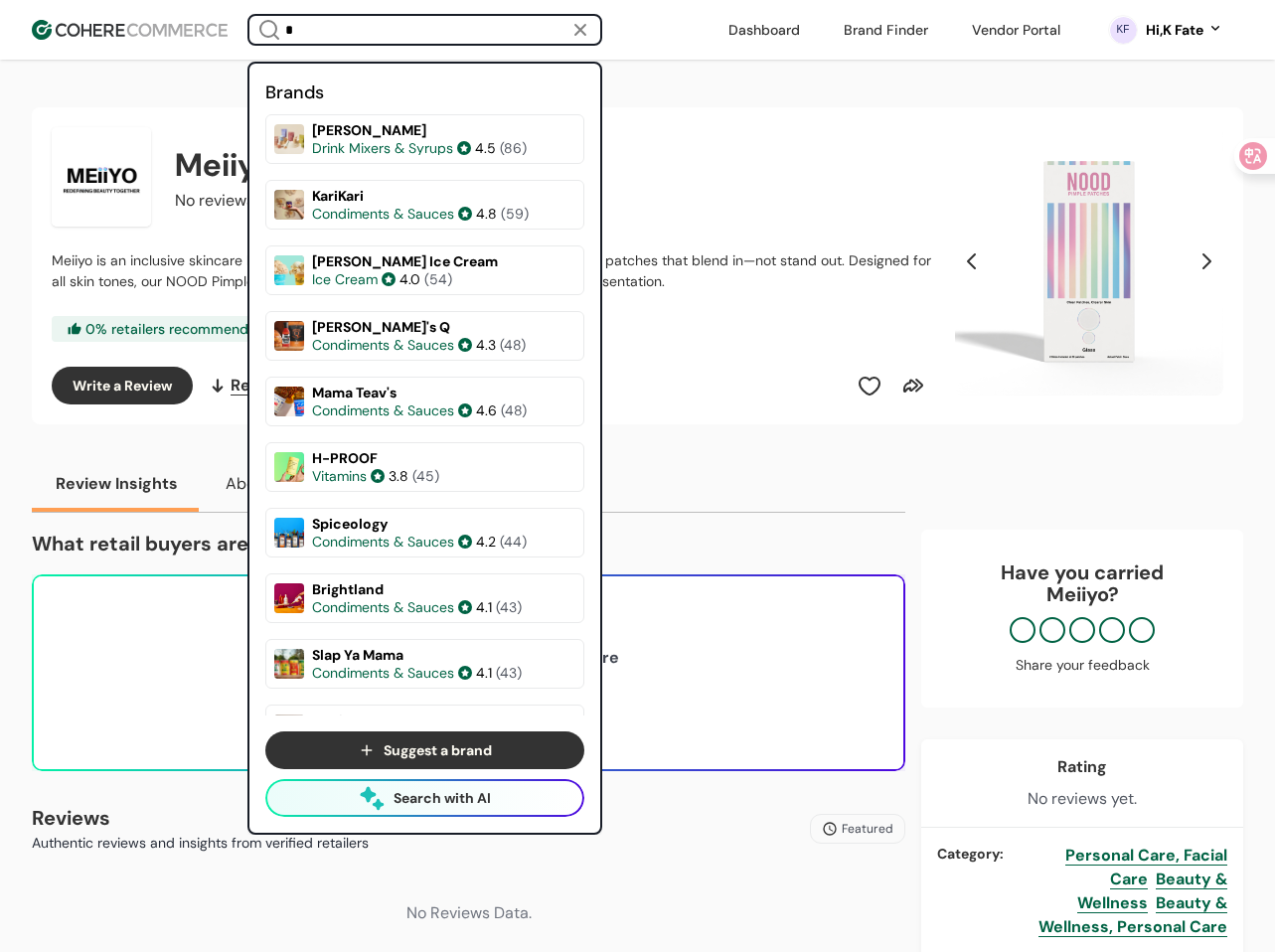click at bounding box center (265, 164) 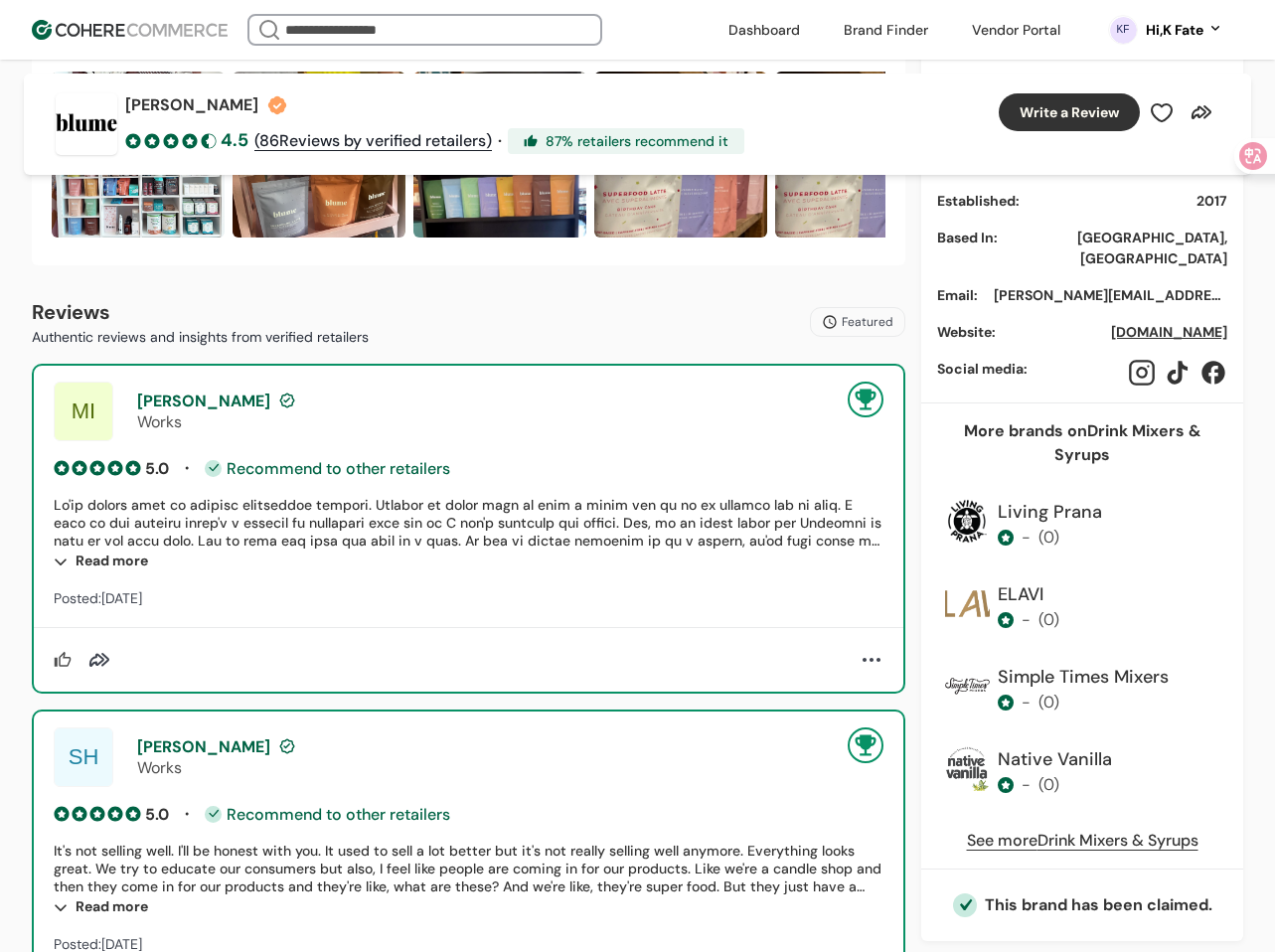 scroll, scrollTop: 1292, scrollLeft: 0, axis: vertical 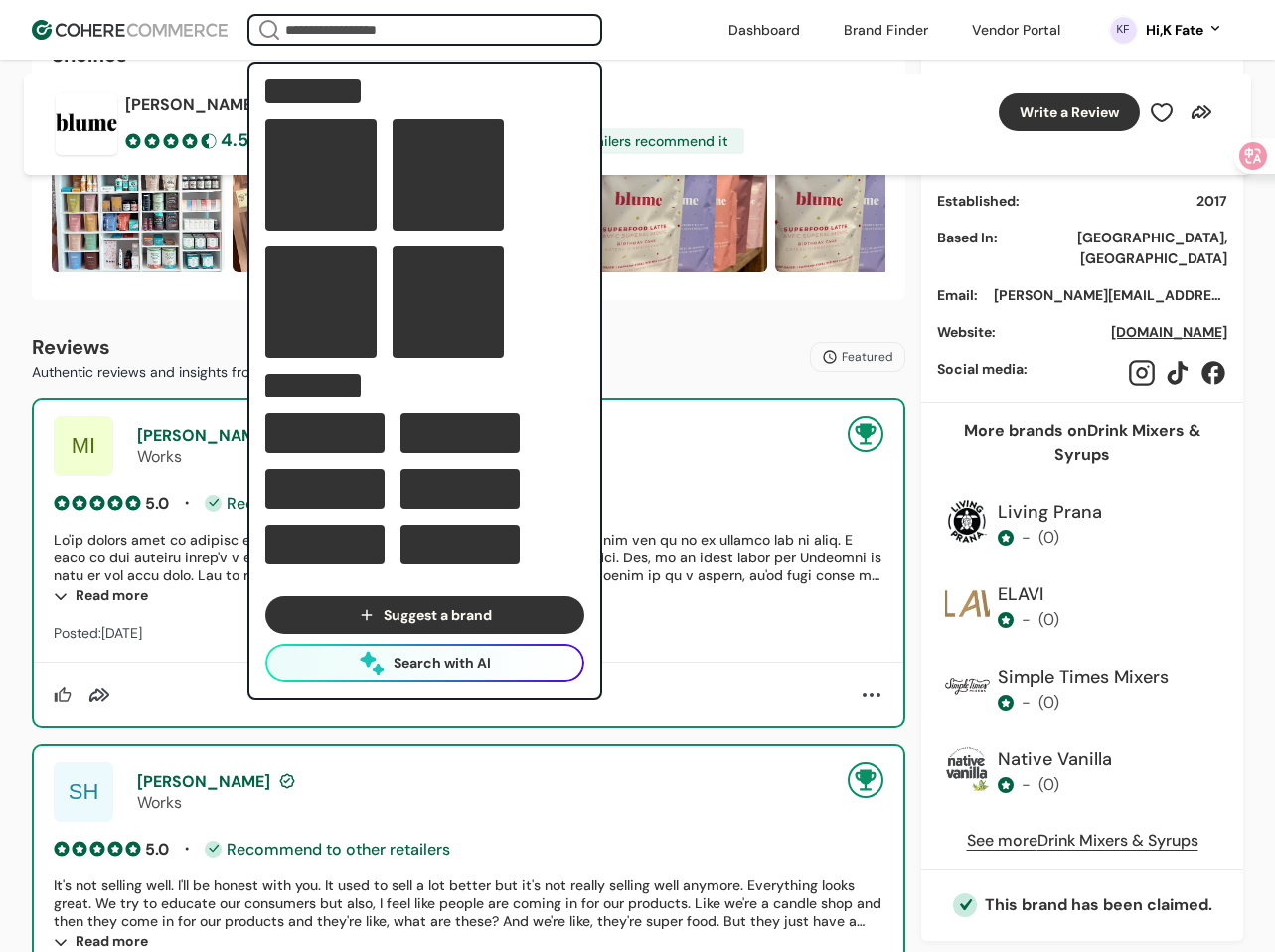 click at bounding box center [424, 30] 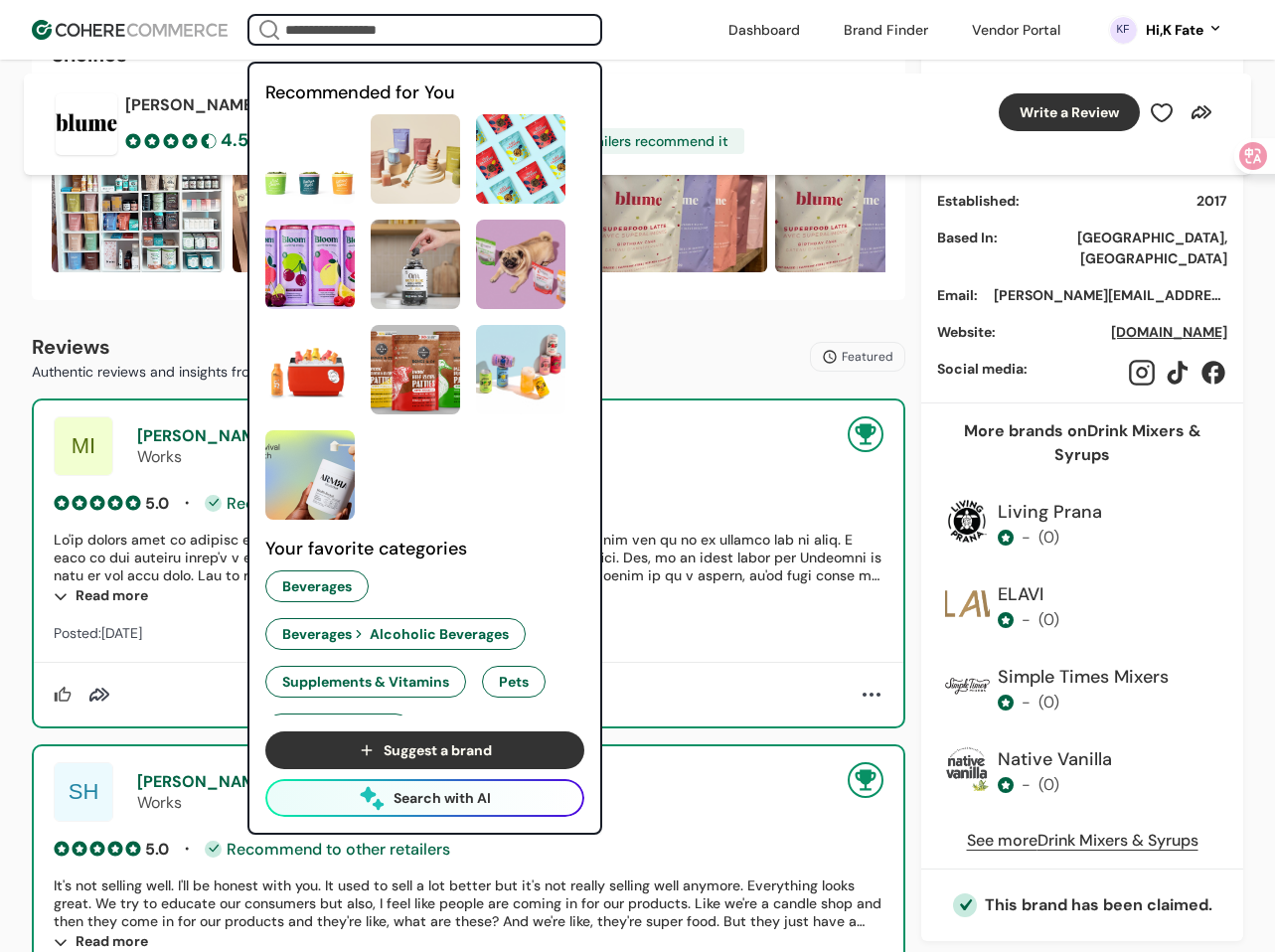 paste on "*****" 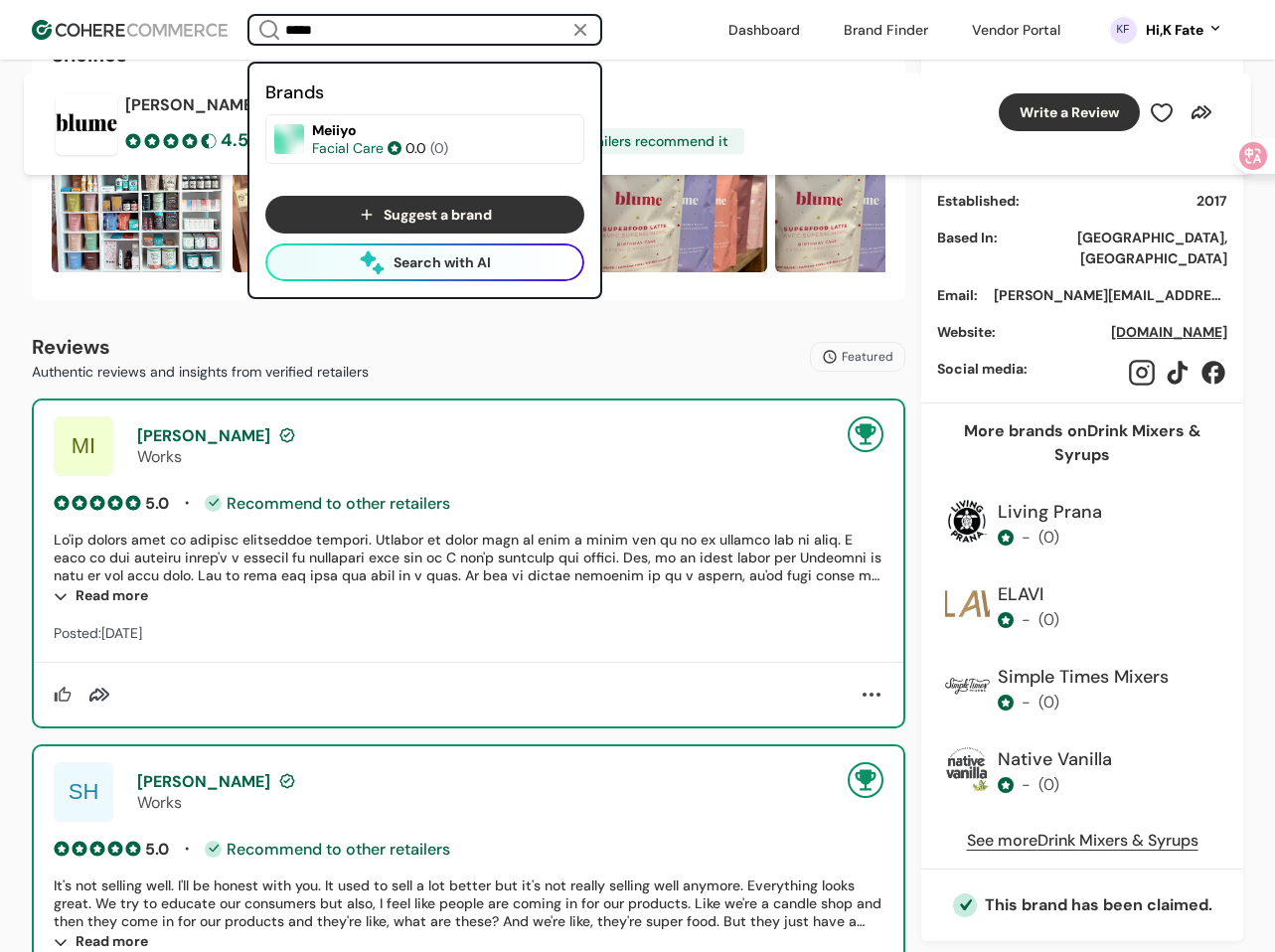 type on "*****" 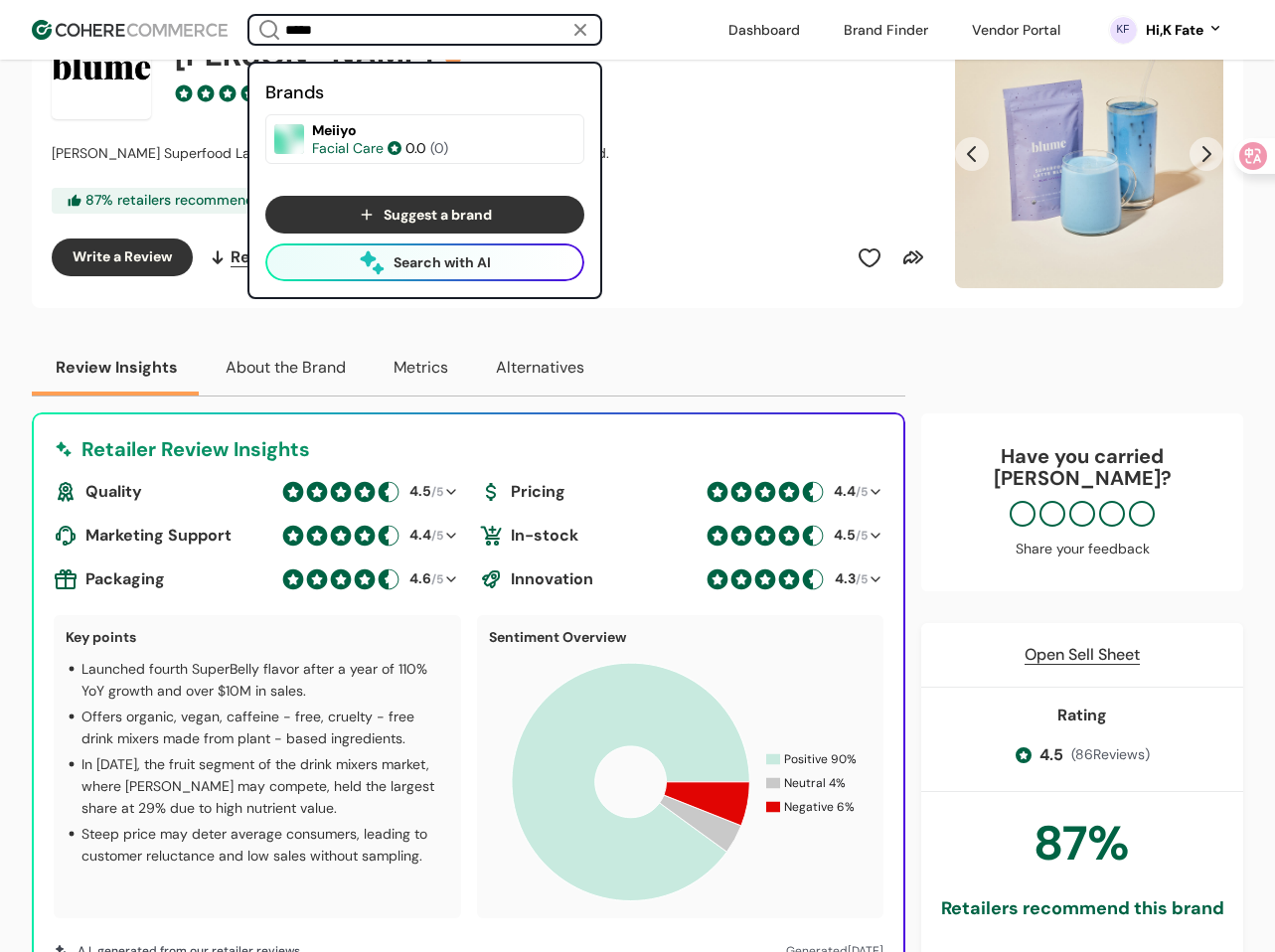 scroll, scrollTop: 99, scrollLeft: 0, axis: vertical 